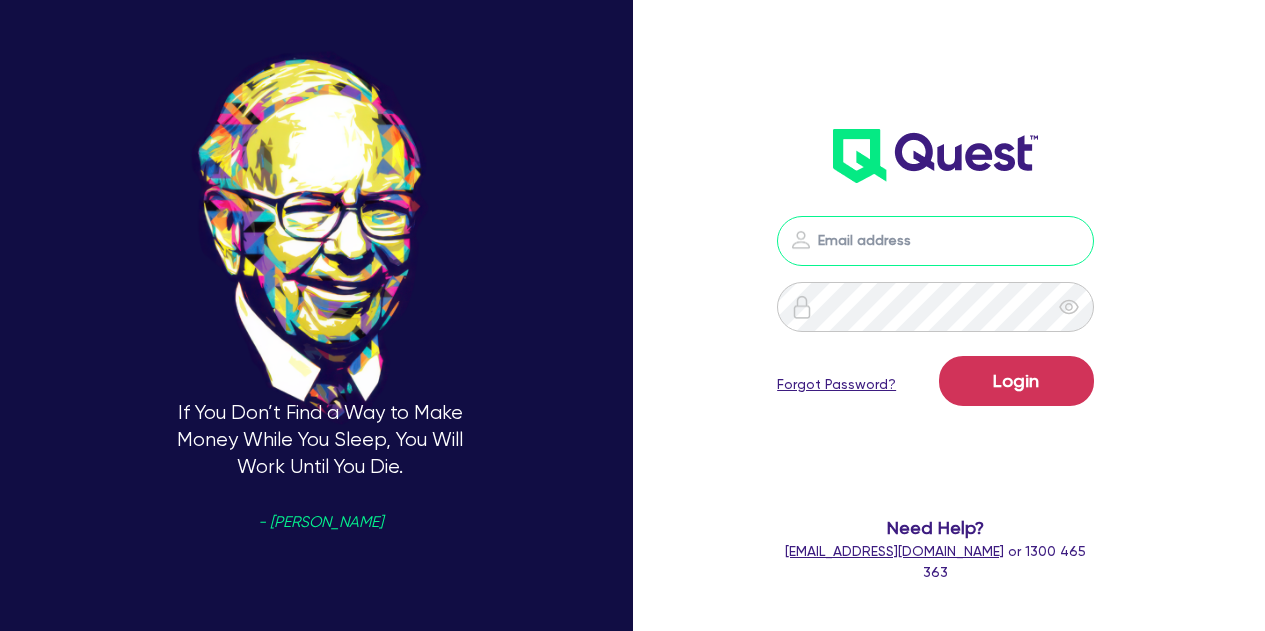 type on "[PERSON_NAME][EMAIL_ADDRESS][PERSON_NAME][DOMAIN_NAME]" 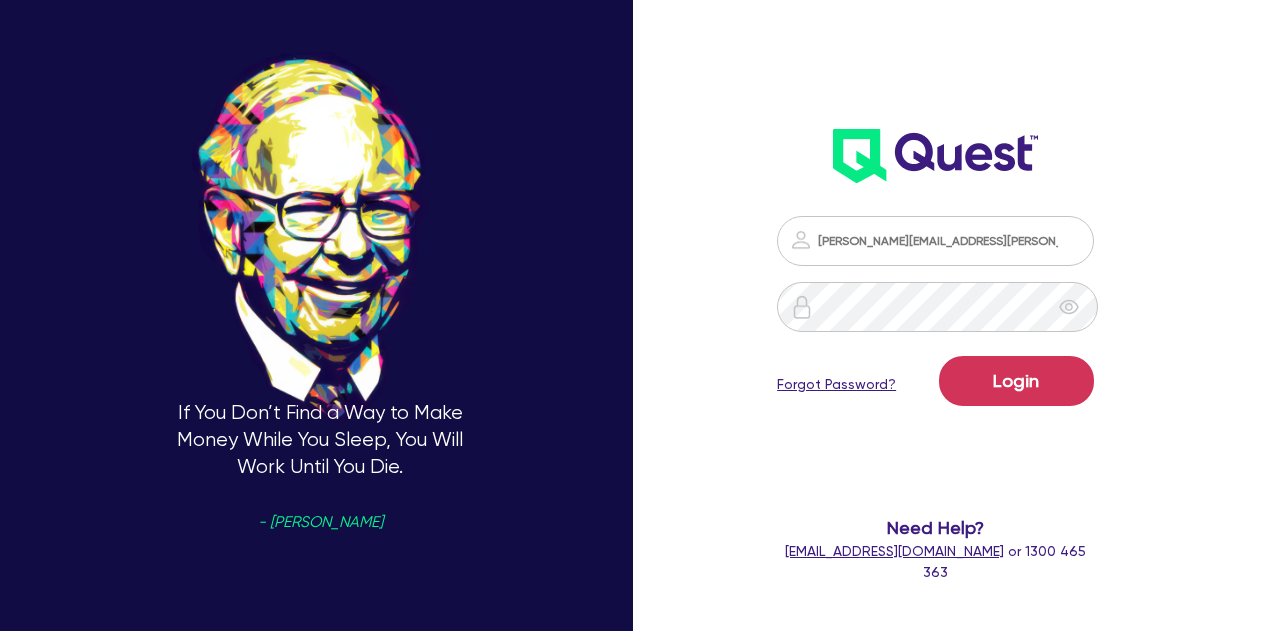 scroll, scrollTop: 0, scrollLeft: 0, axis: both 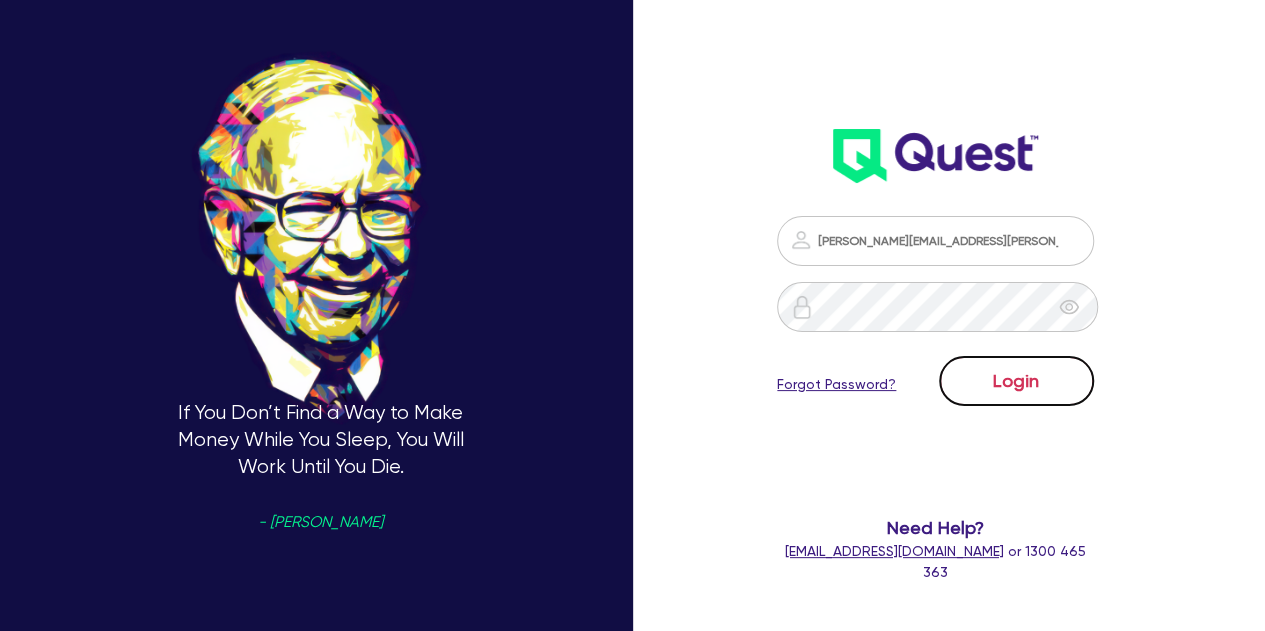 click on "Login" at bounding box center [1016, 381] 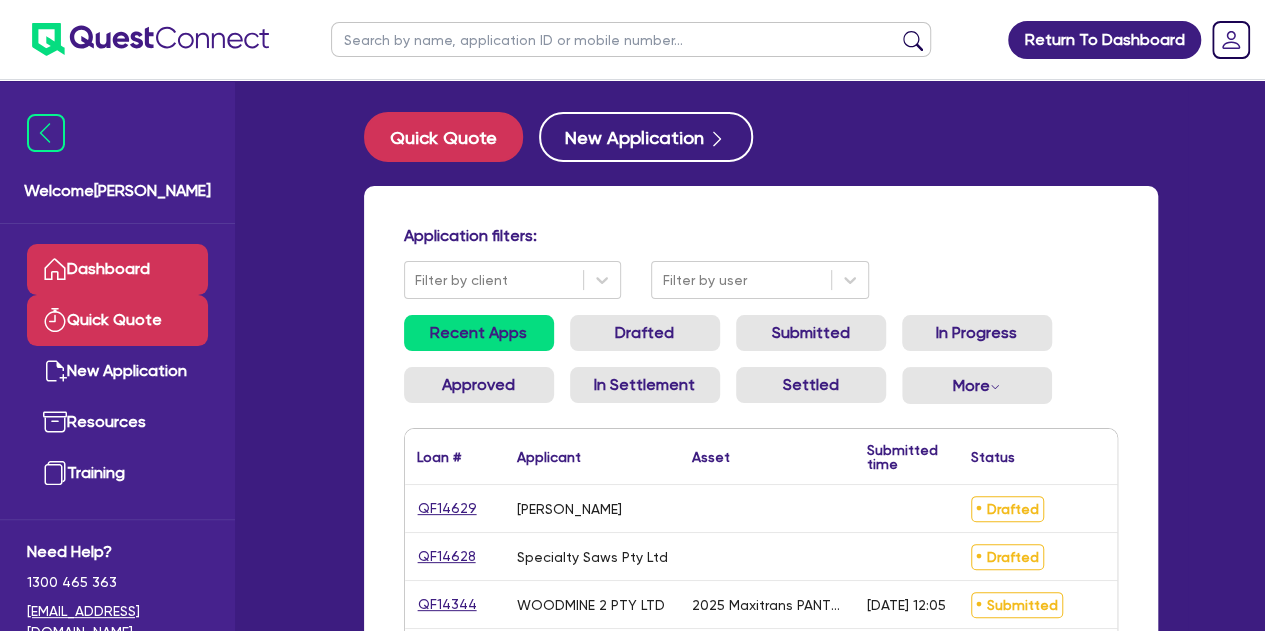 click on "Quick Quote" at bounding box center (117, 320) 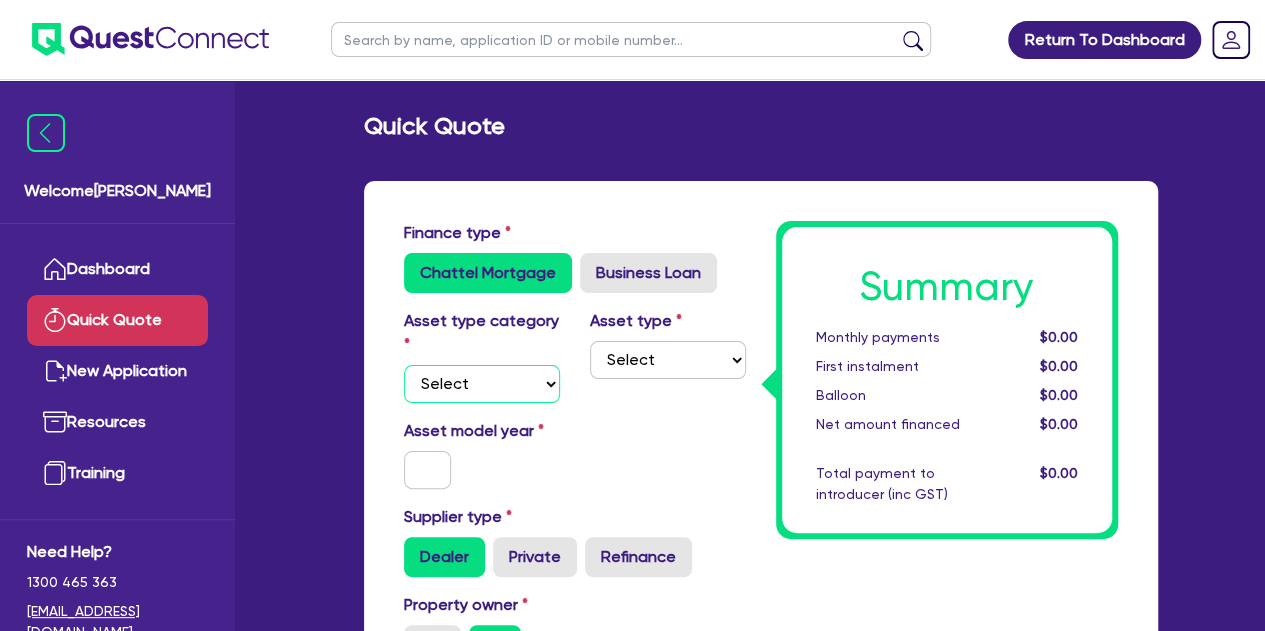 click on "Select Cars and light trucks Primary assets Secondary assets Tertiary assets" at bounding box center [482, 384] 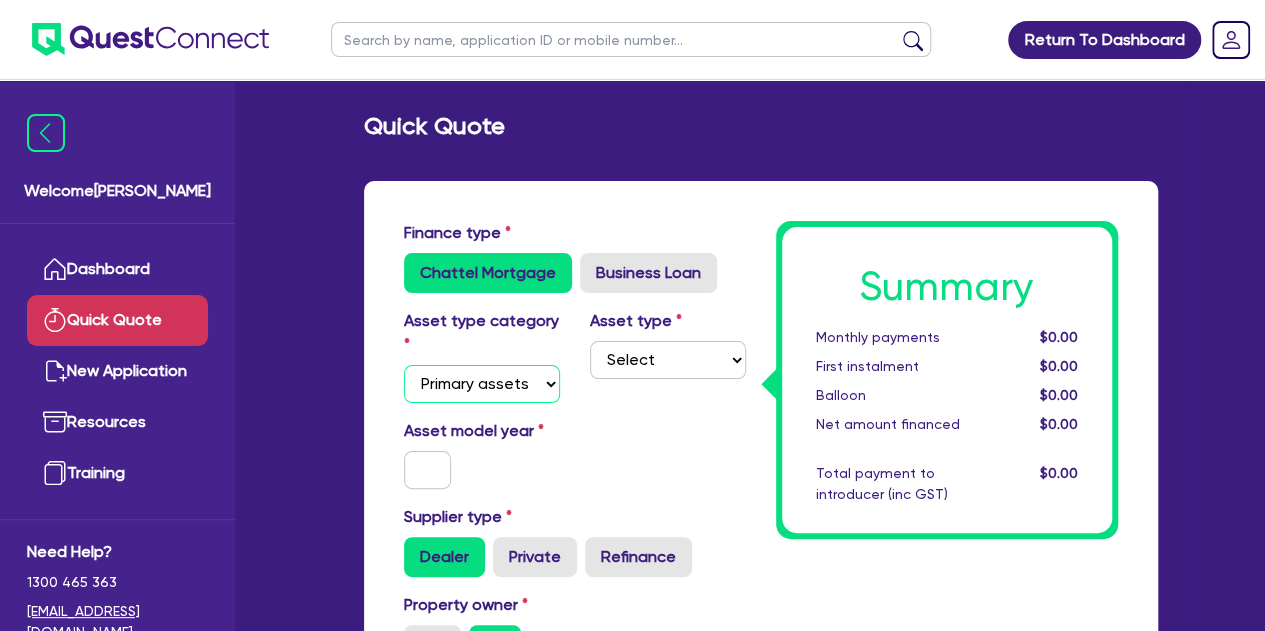 click on "Select Cars and light trucks Primary assets Secondary assets Tertiary assets" at bounding box center [482, 384] 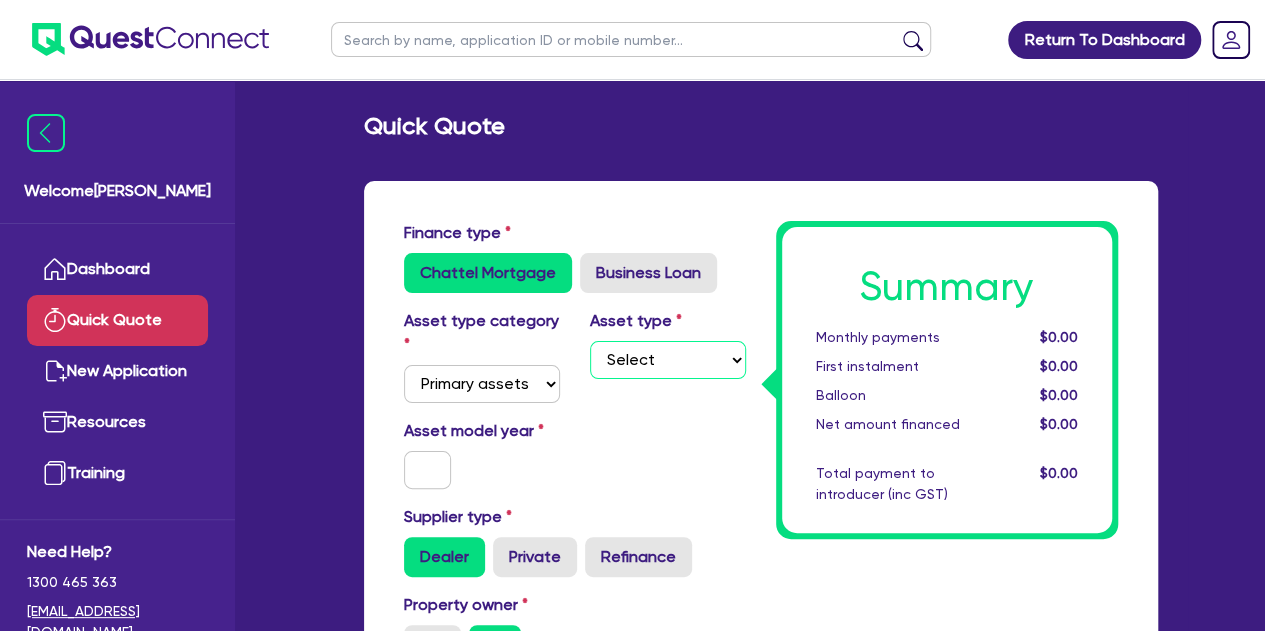 click on "Select Heavy trucks over 4.5 tonne Trailers Bus and coaches Yellow goods and excavators Construction and earthmoving equipment Farming and agriculture Forklifts and warehousing equipment Landscaping and greenkeeping" at bounding box center (668, 360) 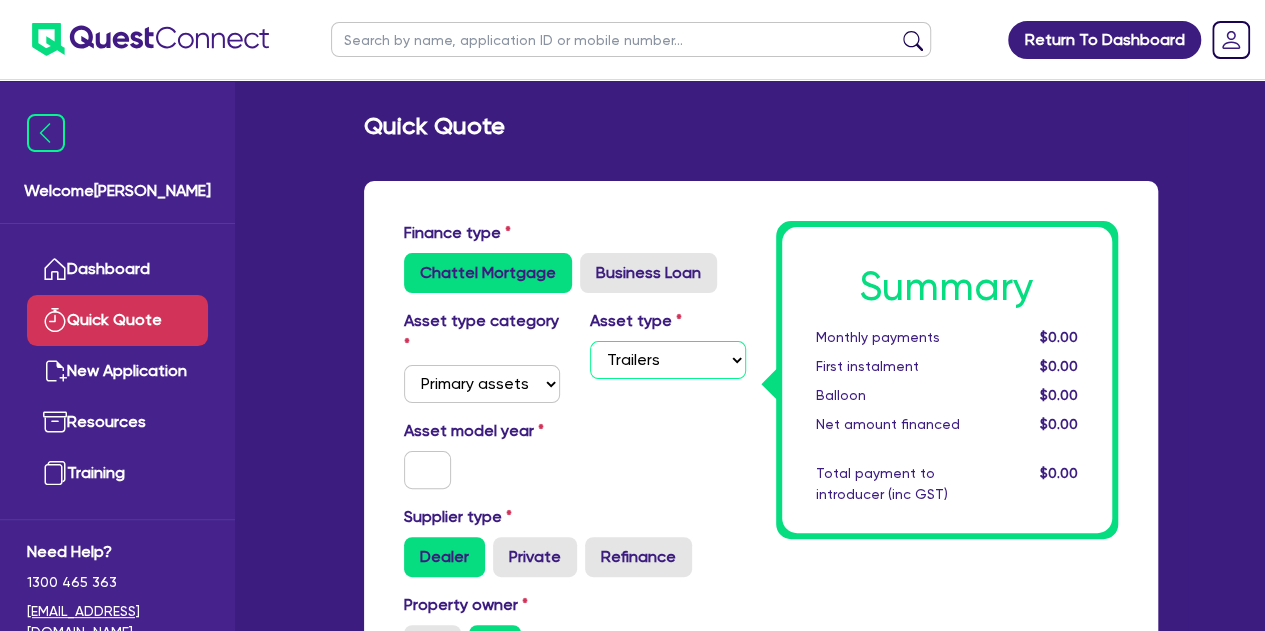click on "Select Heavy trucks over 4.5 tonne Trailers Bus and coaches Yellow goods and excavators Construction and earthmoving equipment Farming and agriculture Forklifts and warehousing equipment Landscaping and greenkeeping" at bounding box center (668, 360) 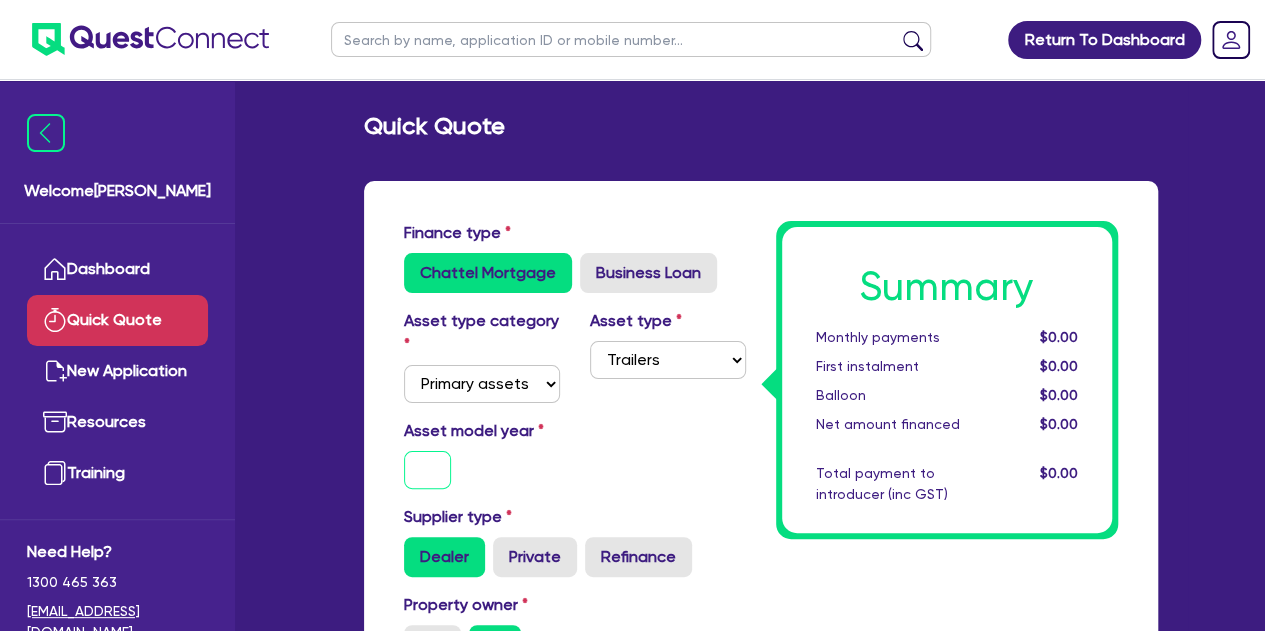 click at bounding box center [428, 470] 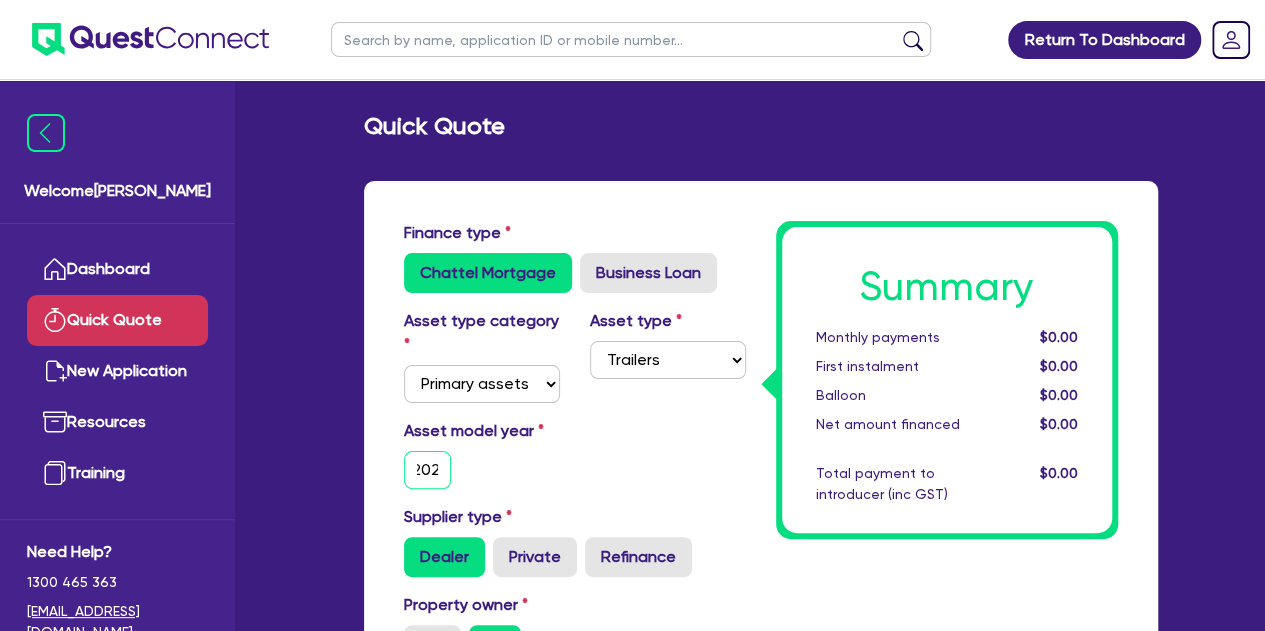 scroll, scrollTop: 0, scrollLeft: 13, axis: horizontal 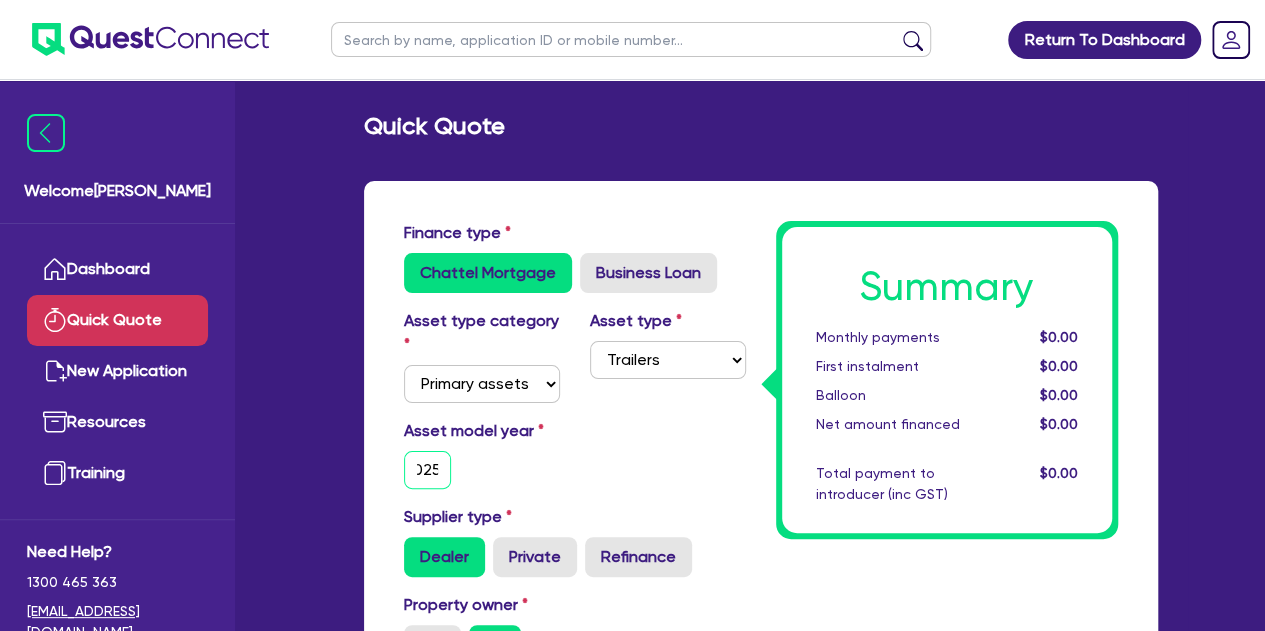type on "2025" 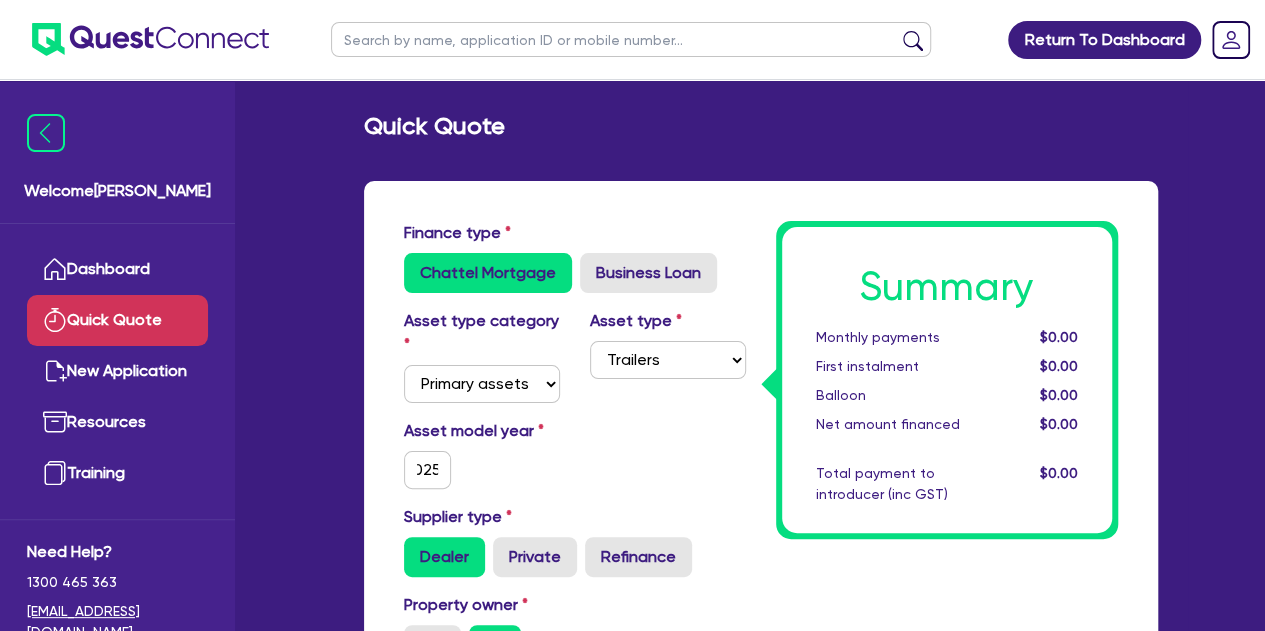 click on "2025" at bounding box center [428, 470] 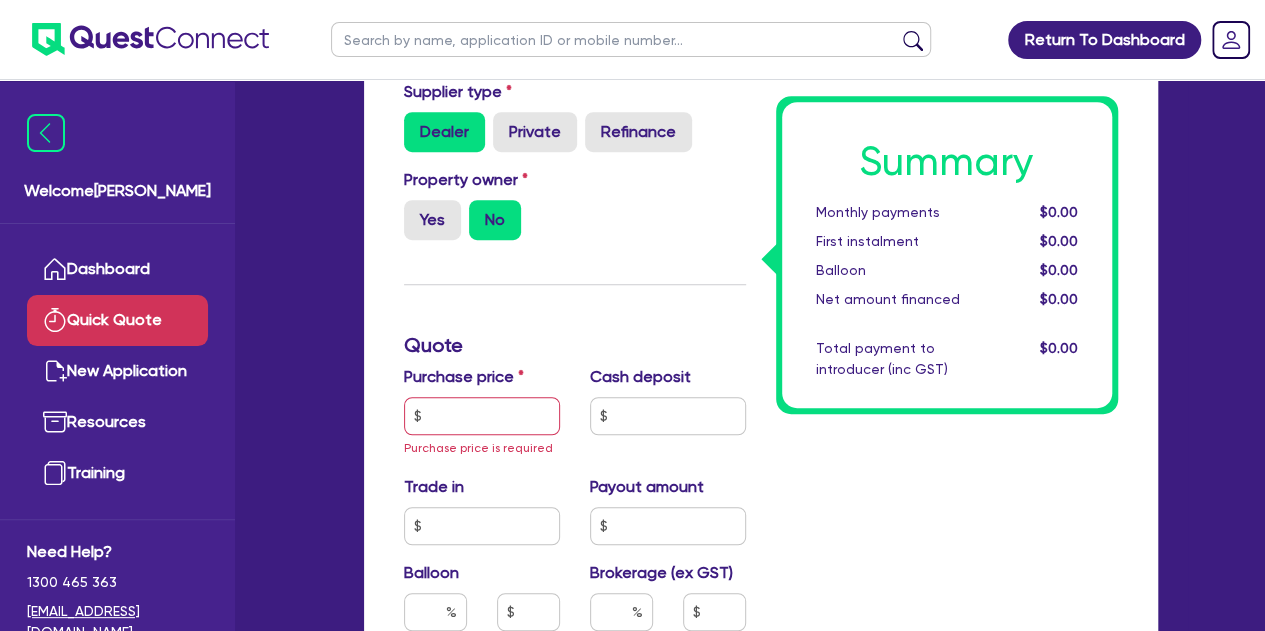 scroll, scrollTop: 427, scrollLeft: 0, axis: vertical 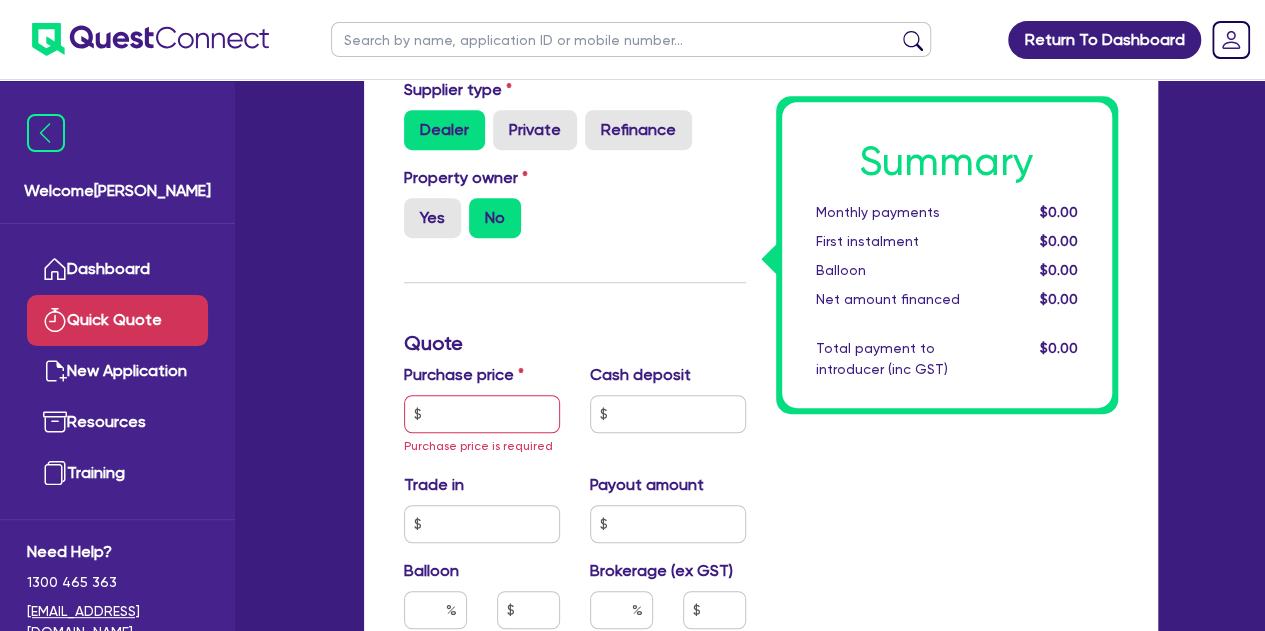 click on "Property owner" at bounding box center (466, 178) 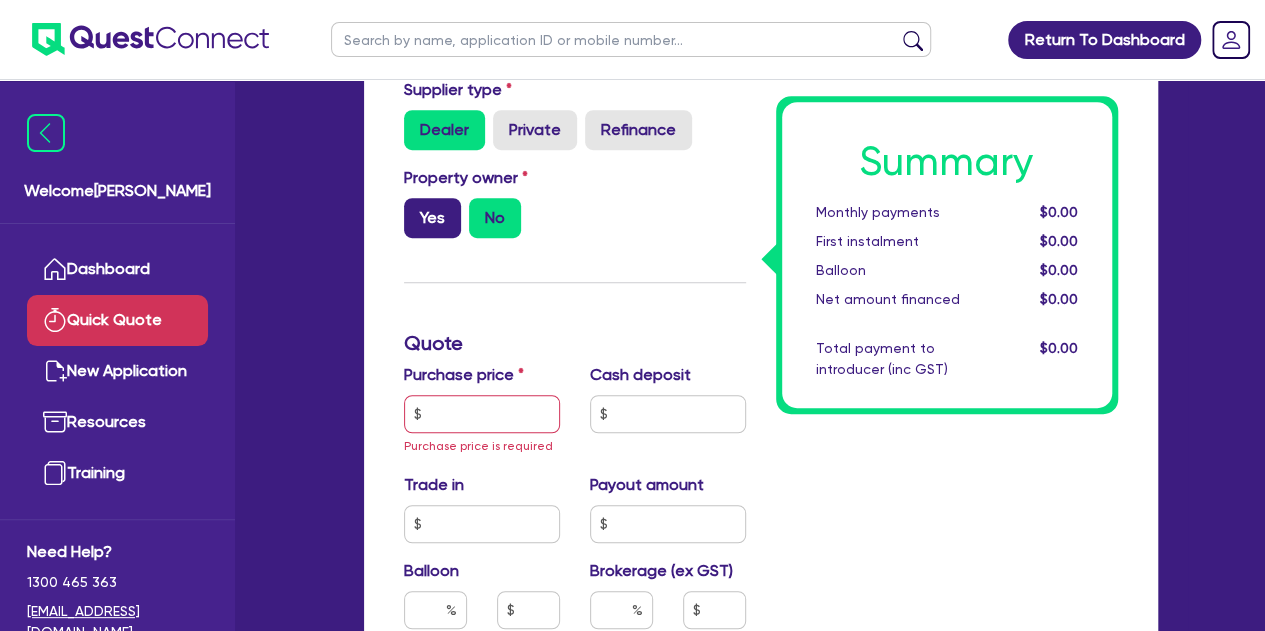 click on "Yes" at bounding box center (432, 218) 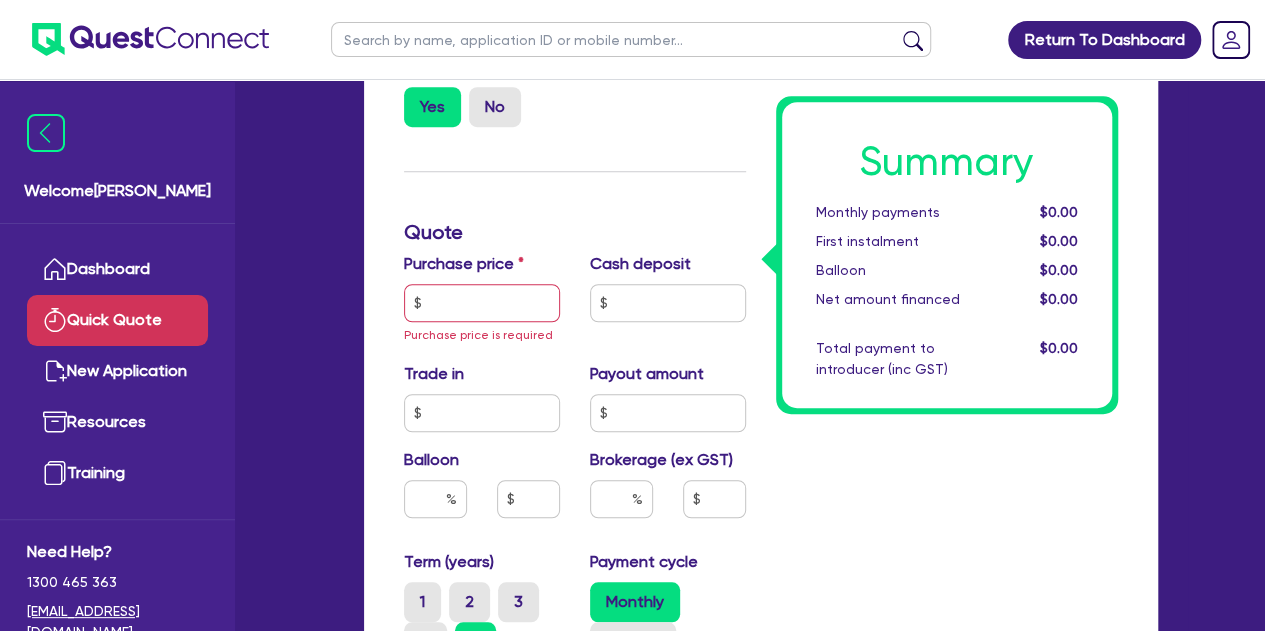 scroll, scrollTop: 539, scrollLeft: 0, axis: vertical 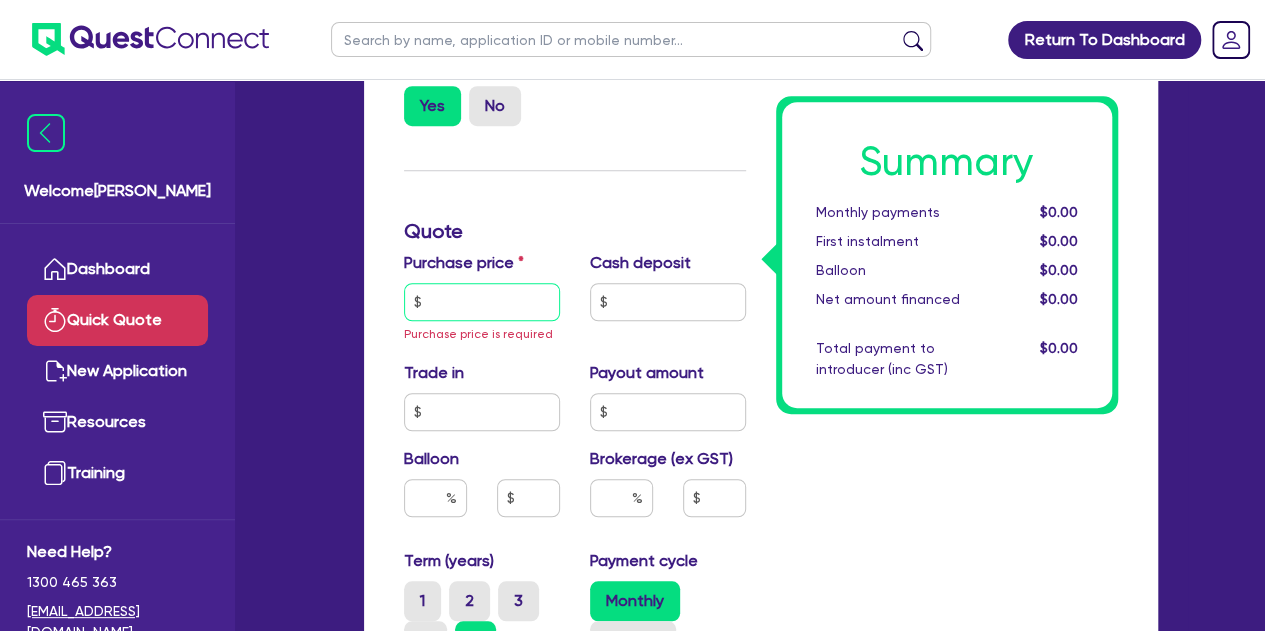 click at bounding box center [482, 302] 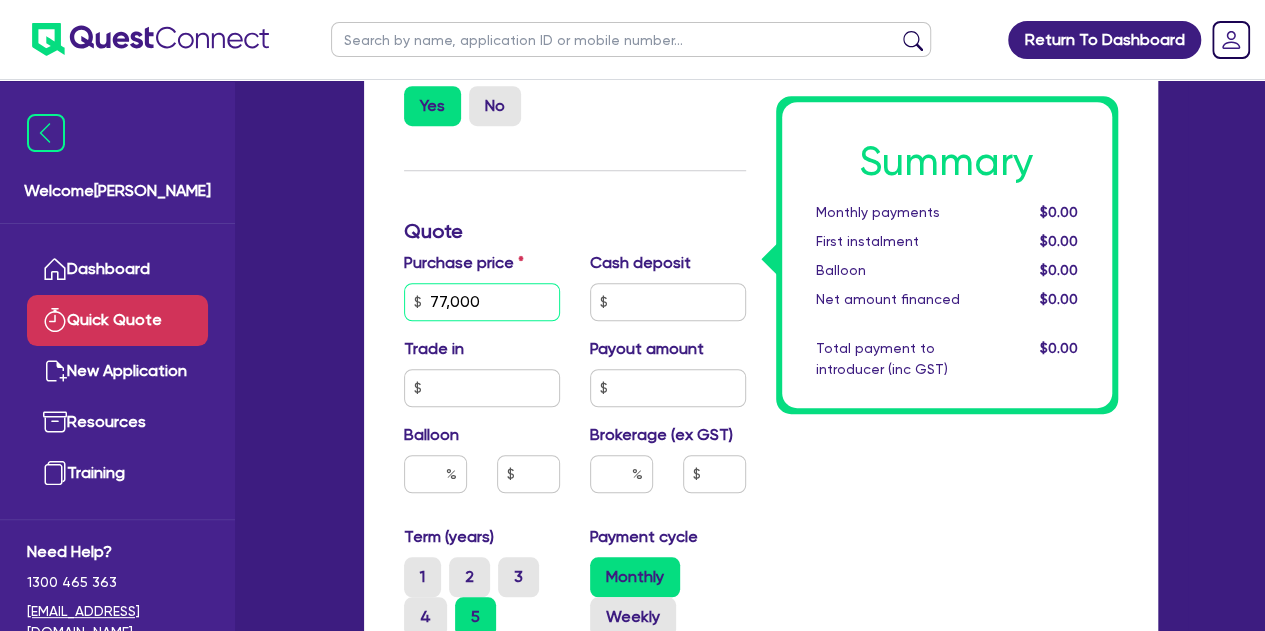 type on "77,000" 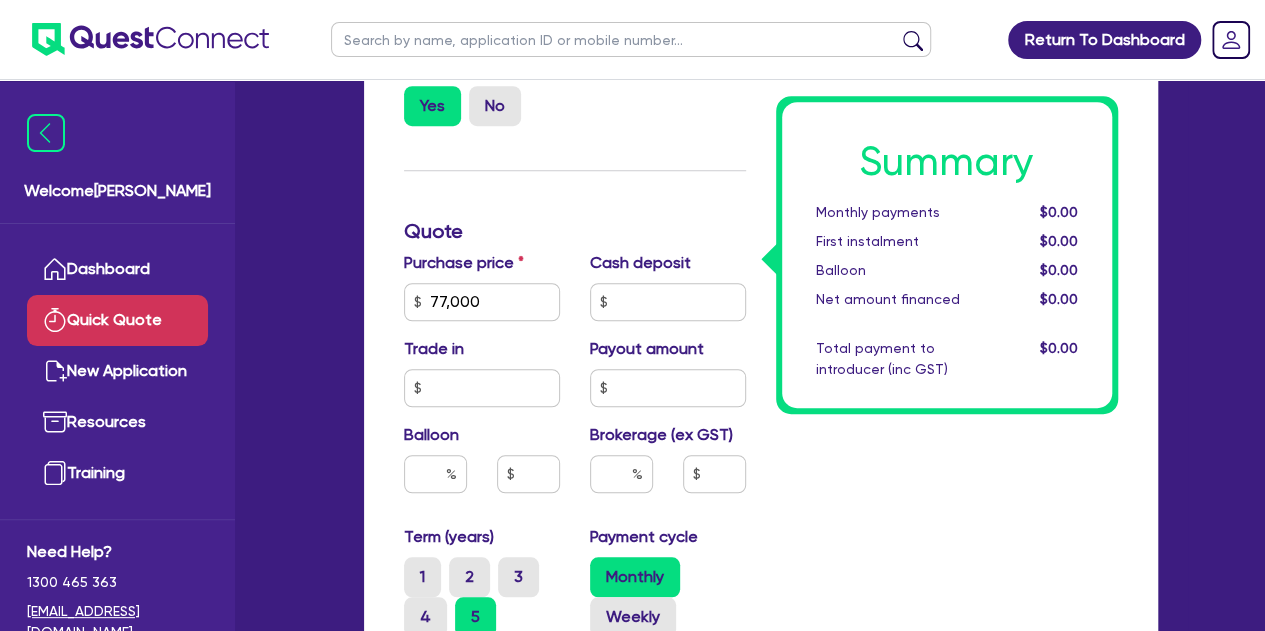 click on "Finance type Chattel Mortgage Business Loan Asset type category Select Cars and light trucks Primary assets Secondary assets Tertiary assets Asset type Select Heavy trucks over 4.5 tonne Trailers Bus and coaches Yellow goods and excavators Construction and earthmoving equipment Farming and agriculture Forklifts and warehousing equipment Landscaping and greenkeeping Asset model year [DATE] Supplier type Dealer Private Refinance Property owner Yes No Quote Purchase price 77,000 Cash deposit Trade in Payout amount Balloon Brokerage (ex GST) Term (years) 1 2 3 4 5 Payment cycle Monthly Weekly Financier rate i   Manual rate Financier rate is required Payment type Advance Arrears Application fee (ex GST) i 595 Origination fee (ex GST) Finance application fee Yes No Finance origination fee Yes No" at bounding box center (575, 354) 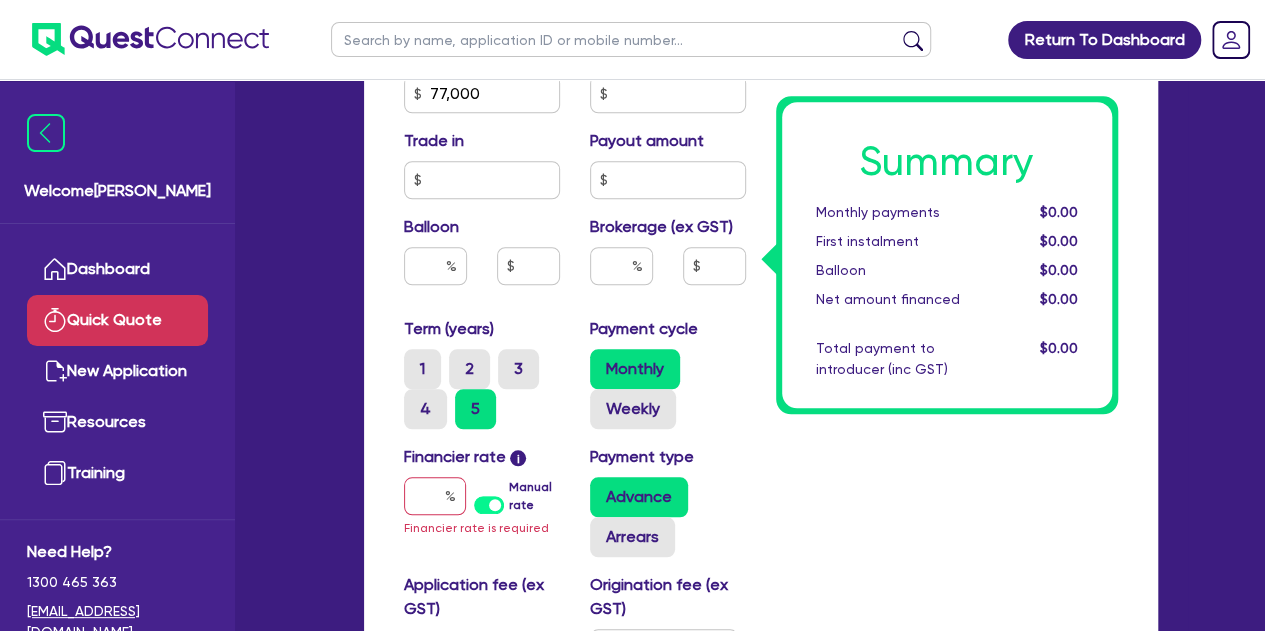 scroll, scrollTop: 761, scrollLeft: 0, axis: vertical 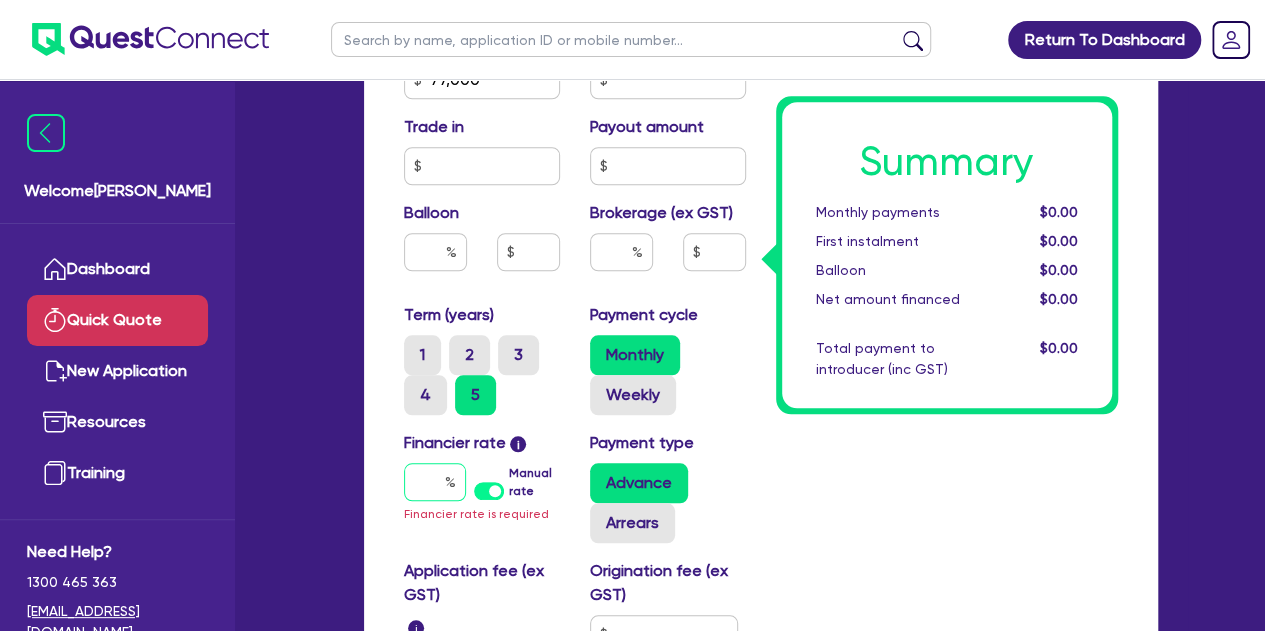 click at bounding box center (435, 482) 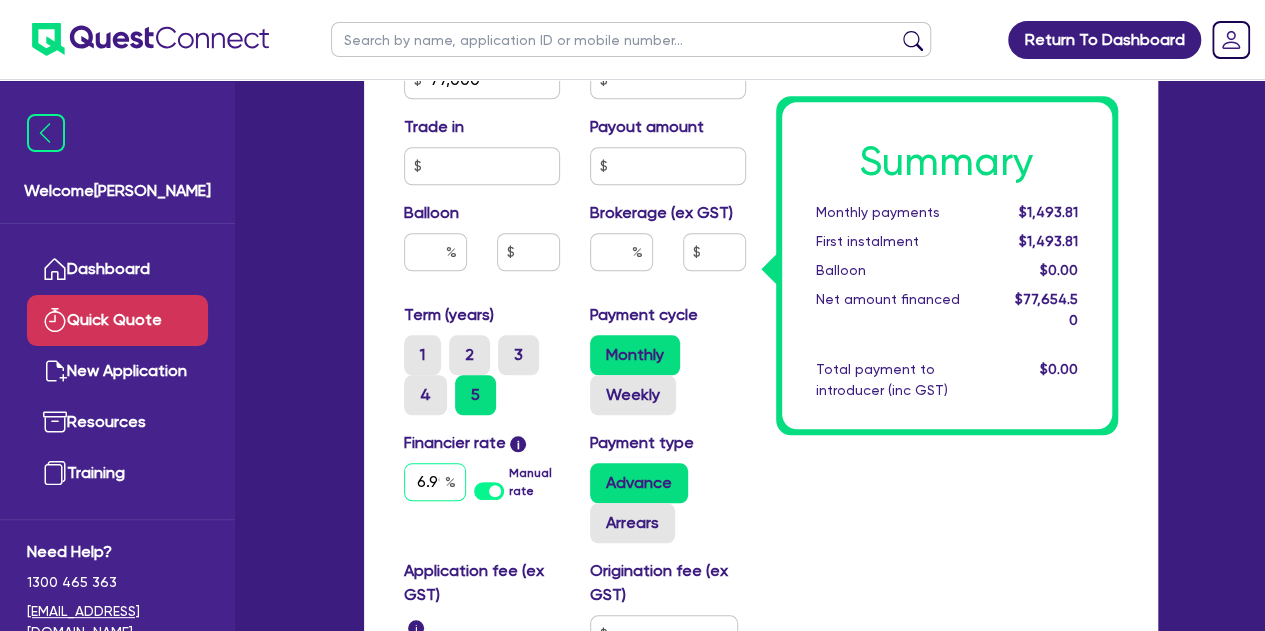 scroll, scrollTop: 0, scrollLeft: 4, axis: horizontal 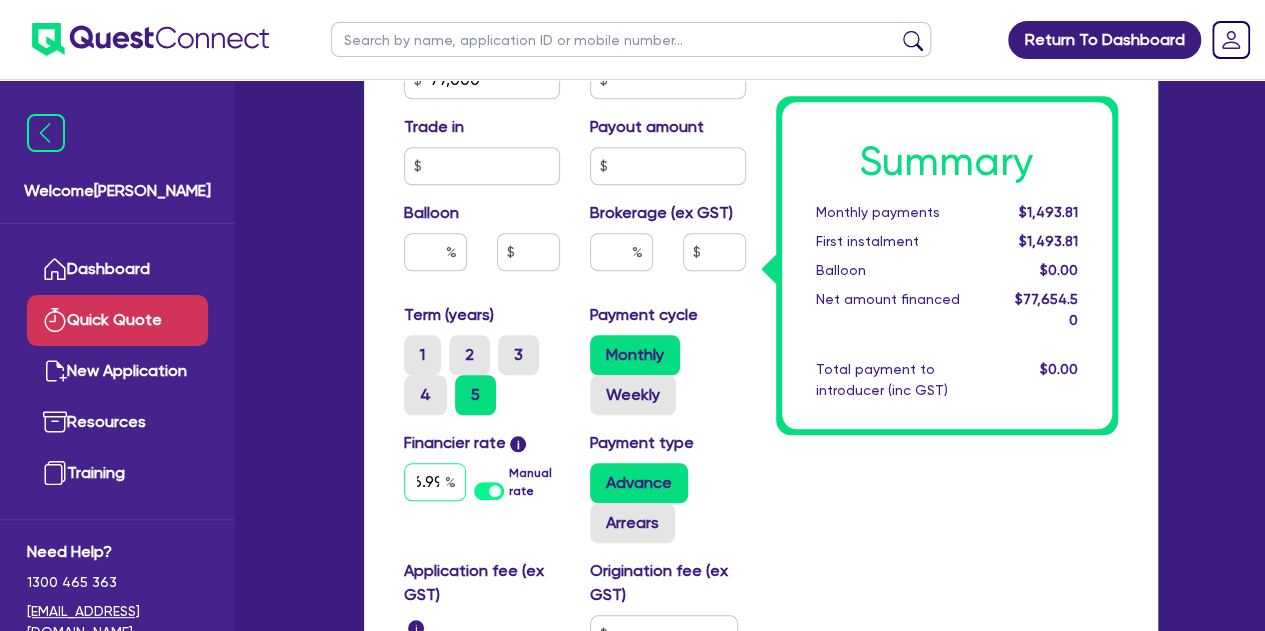 type on "6.99" 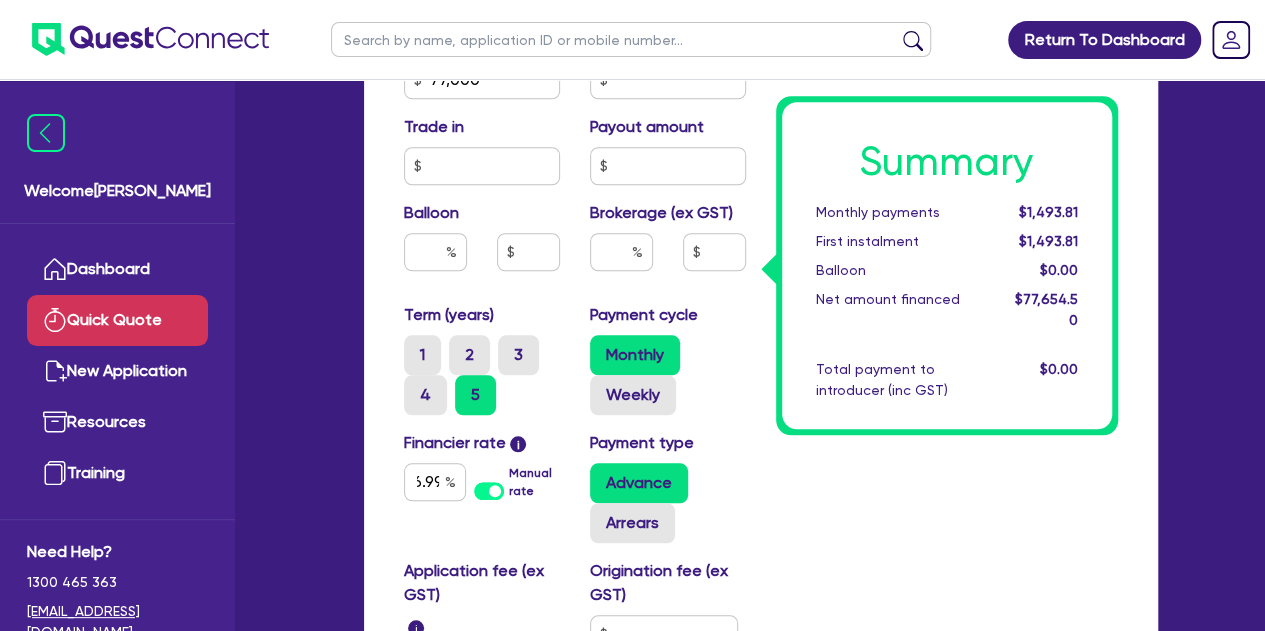 click on "Summary Monthly   payments $1,493.81 First instalment $1,493.81 Balloon $0.00 Net amount financed $77,654.50 Total payment to introducer (inc GST) $0.00" at bounding box center [947, 132] 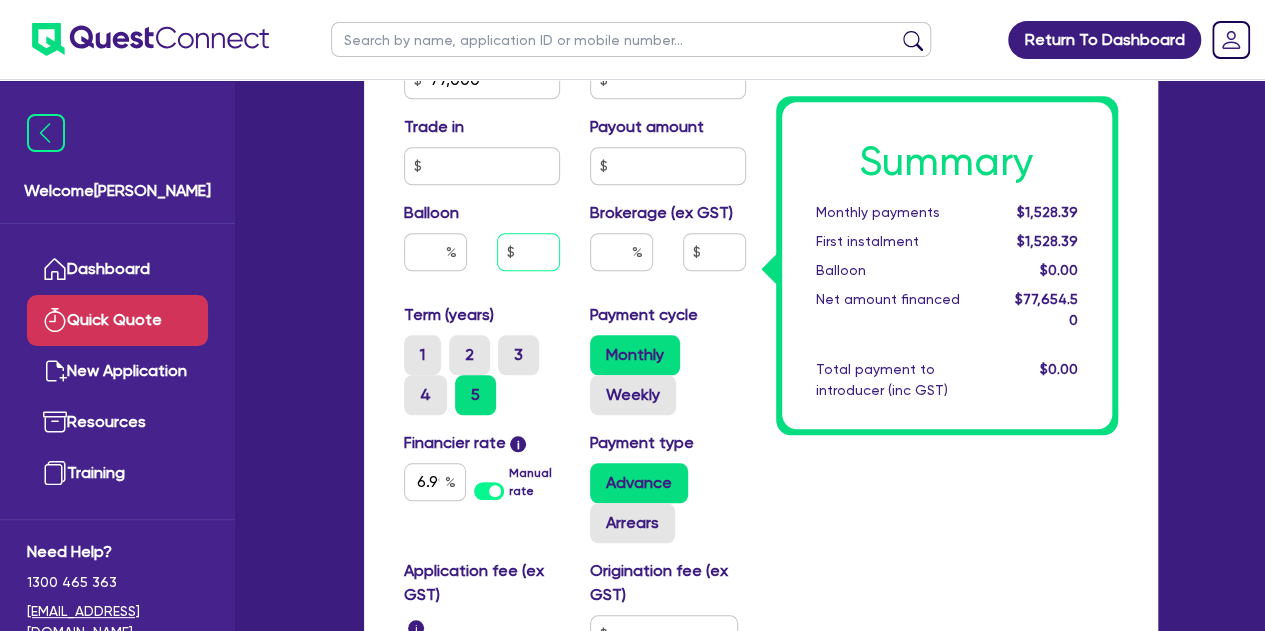 click at bounding box center (528, 252) 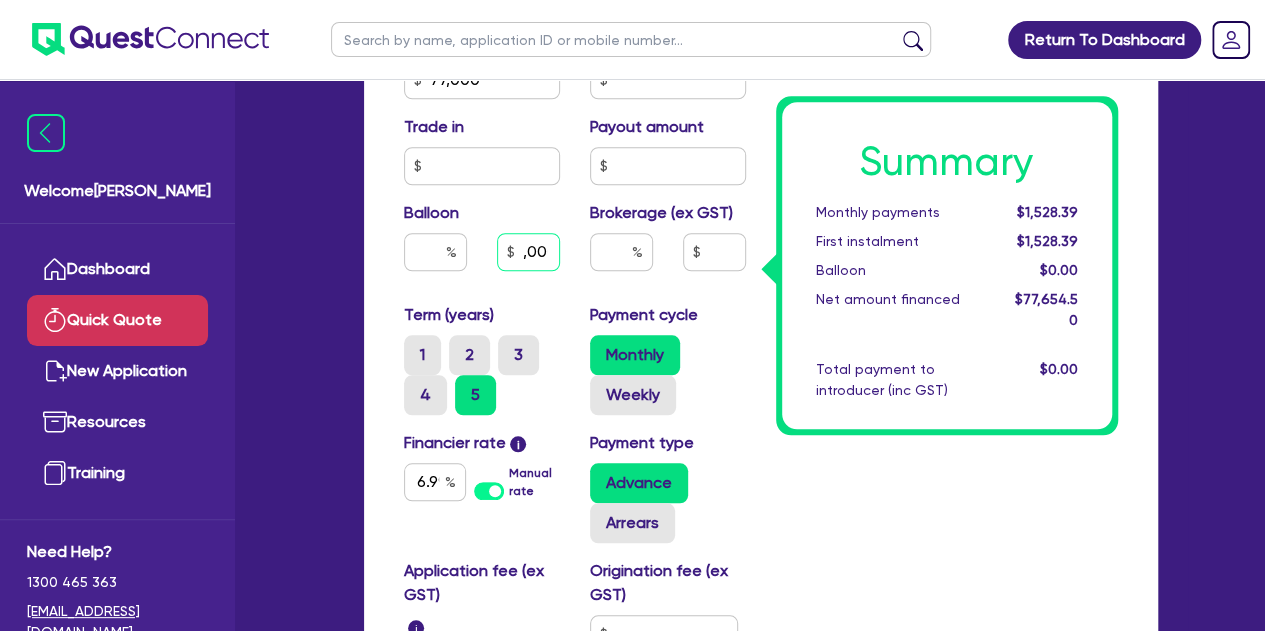 scroll, scrollTop: 0, scrollLeft: 25, axis: horizontal 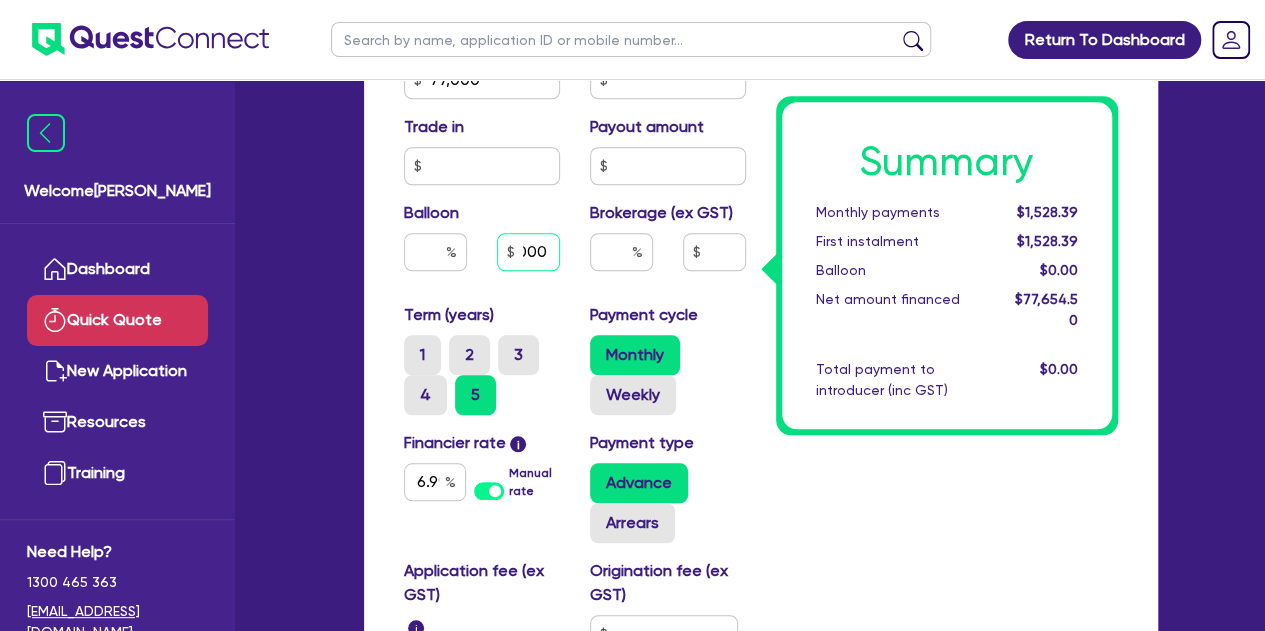 type on "10,000" 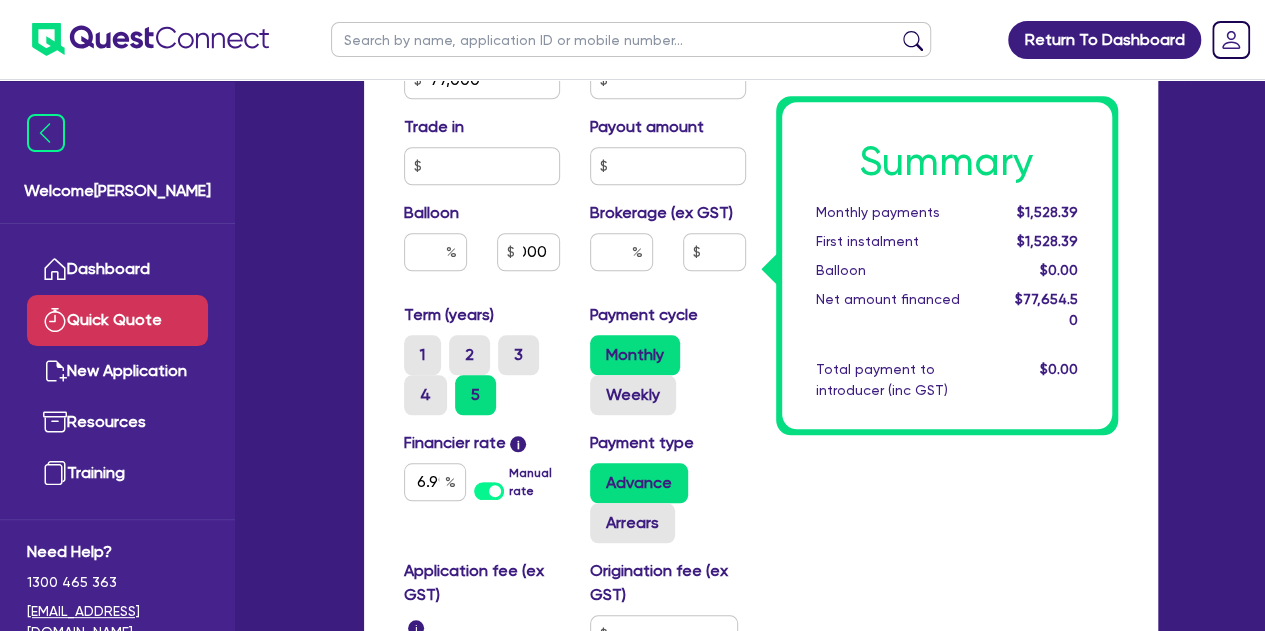 click on "Summary Monthly   payments $1,528.39 First instalment $1,528.39 Balloon $0.00 Net amount financed $77,654.50 Total payment to introducer (inc GST) $0.00" at bounding box center (947, 132) 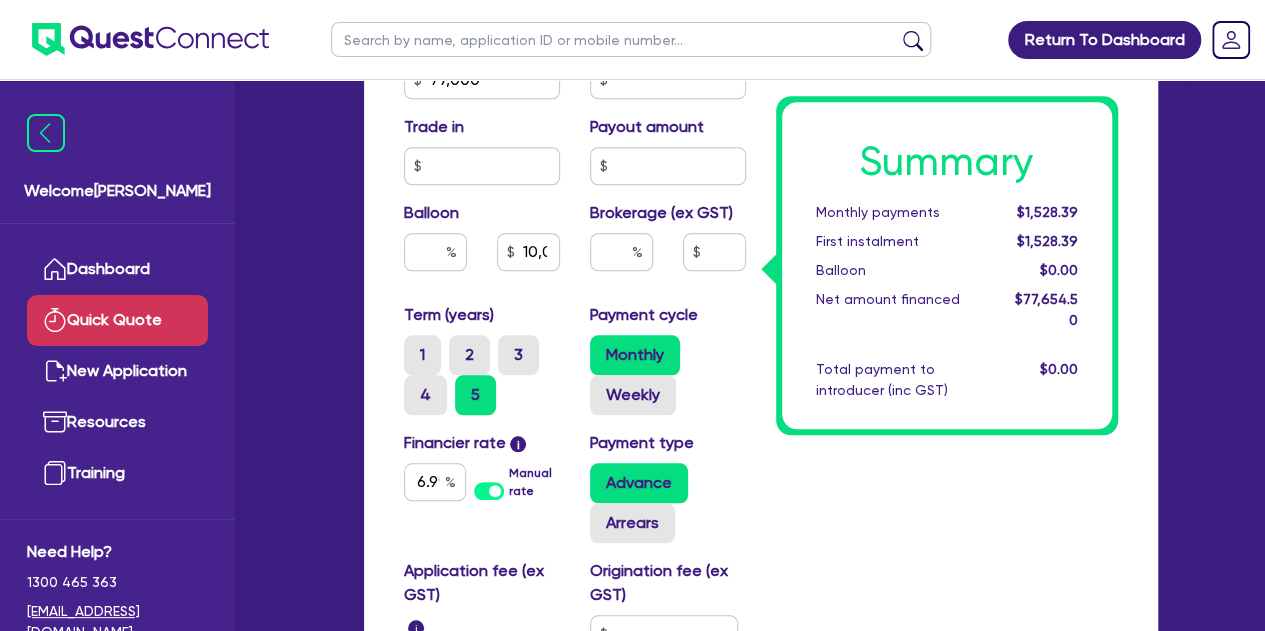 type on "12.98" 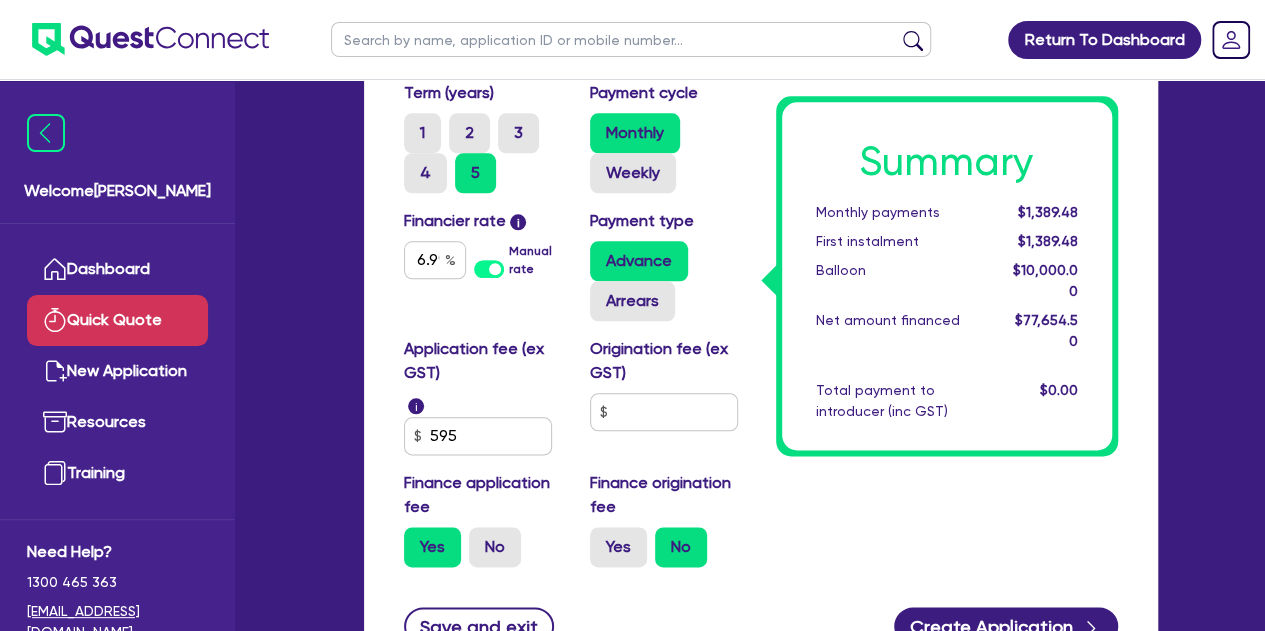scroll, scrollTop: 984, scrollLeft: 0, axis: vertical 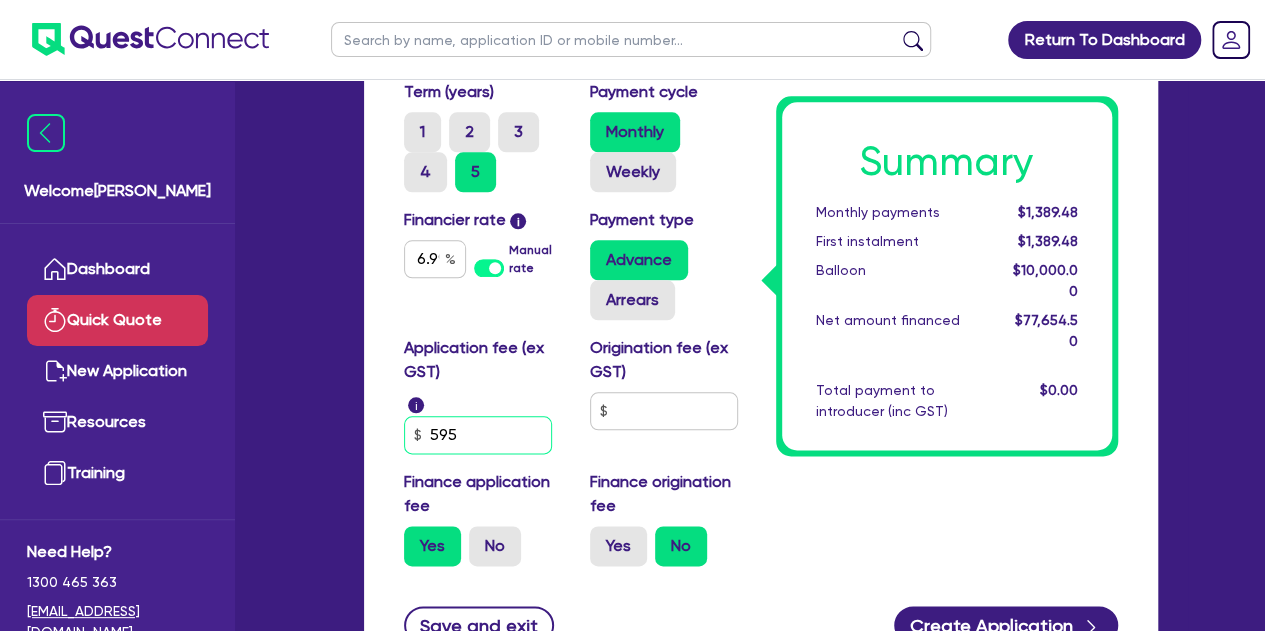 click on "595" at bounding box center [478, 435] 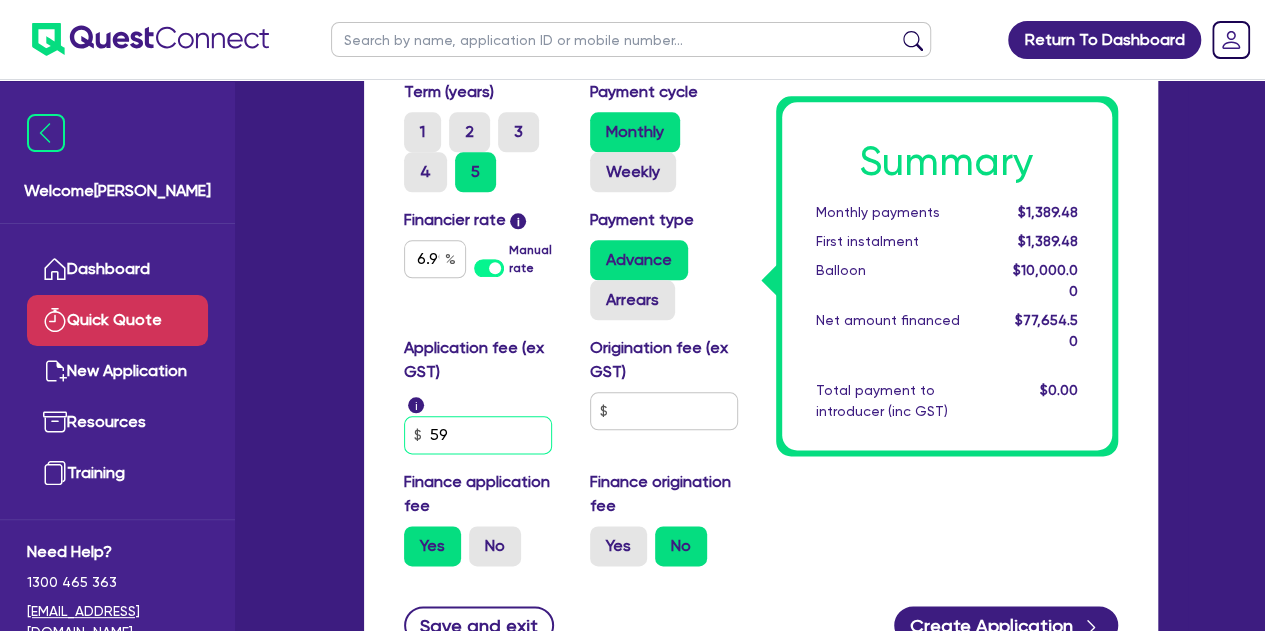 type on "5" 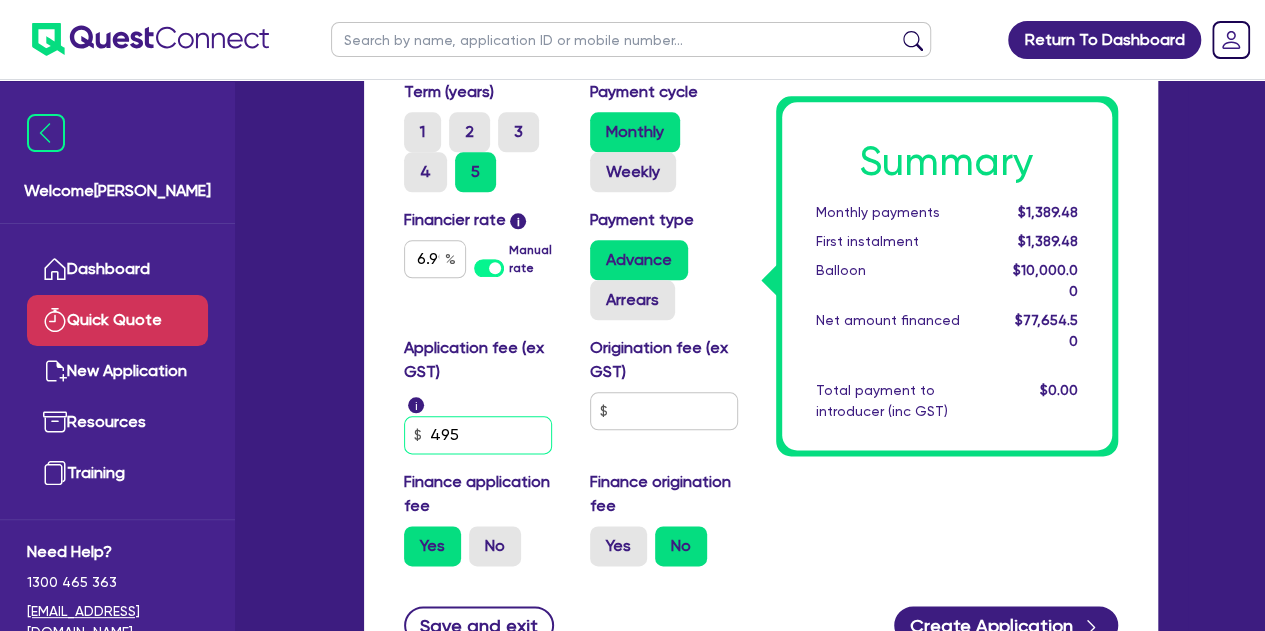 type on "495" 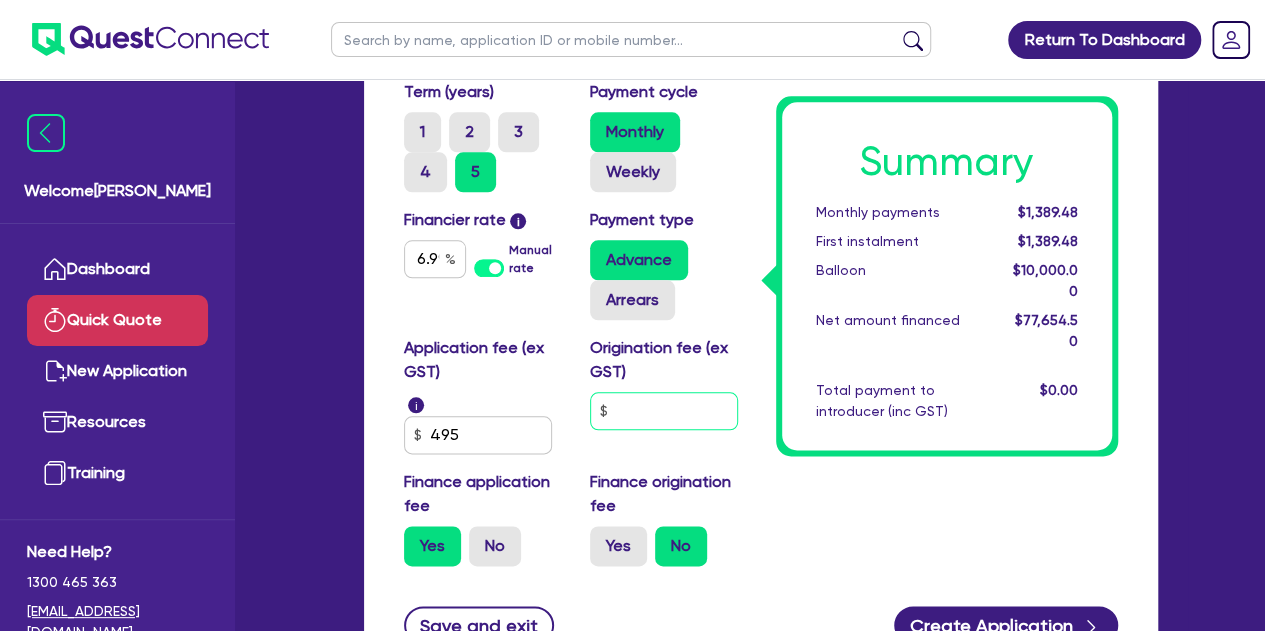 type on "12.98" 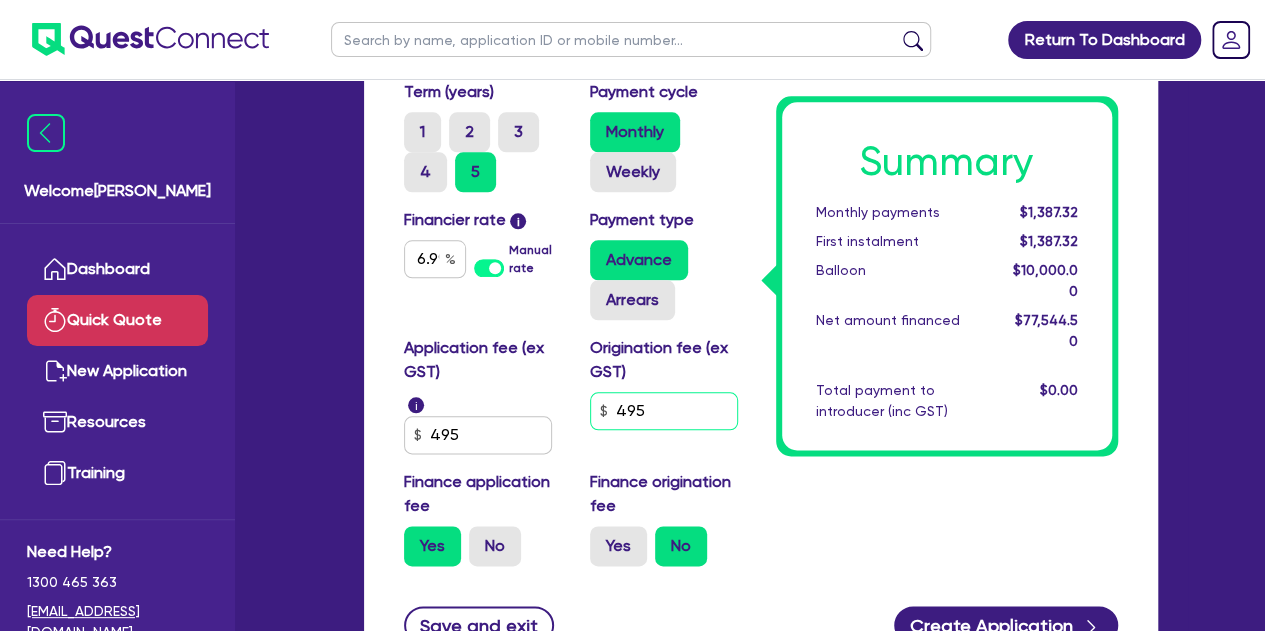 type on "495" 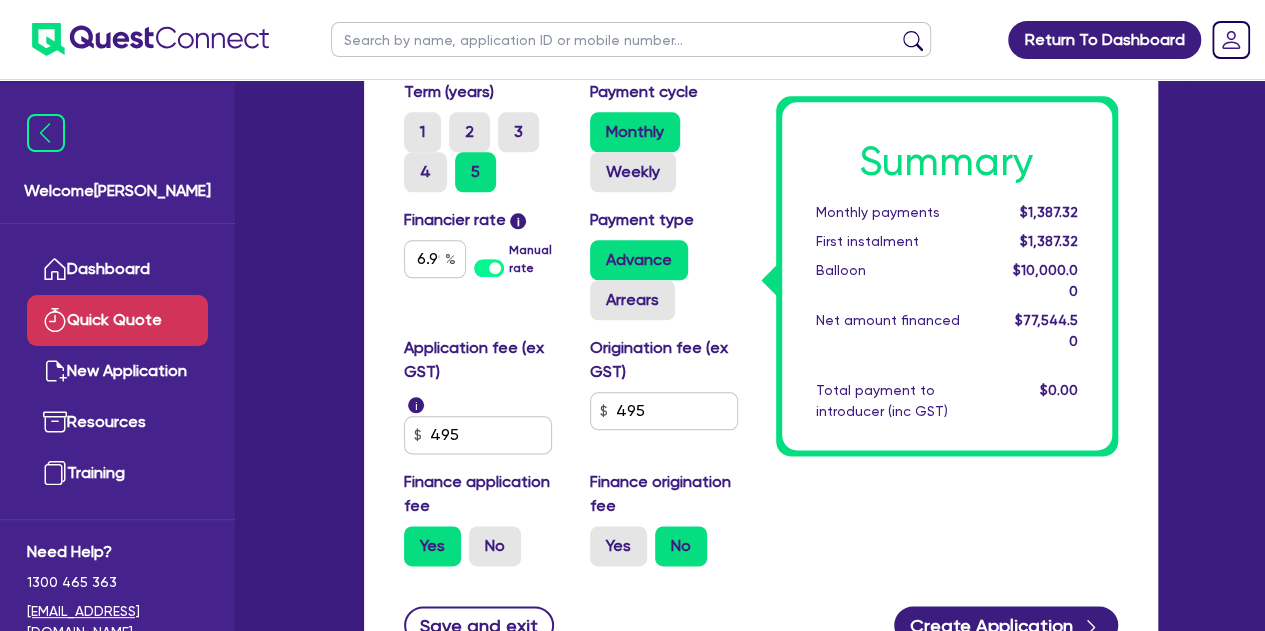 type on "12.98" 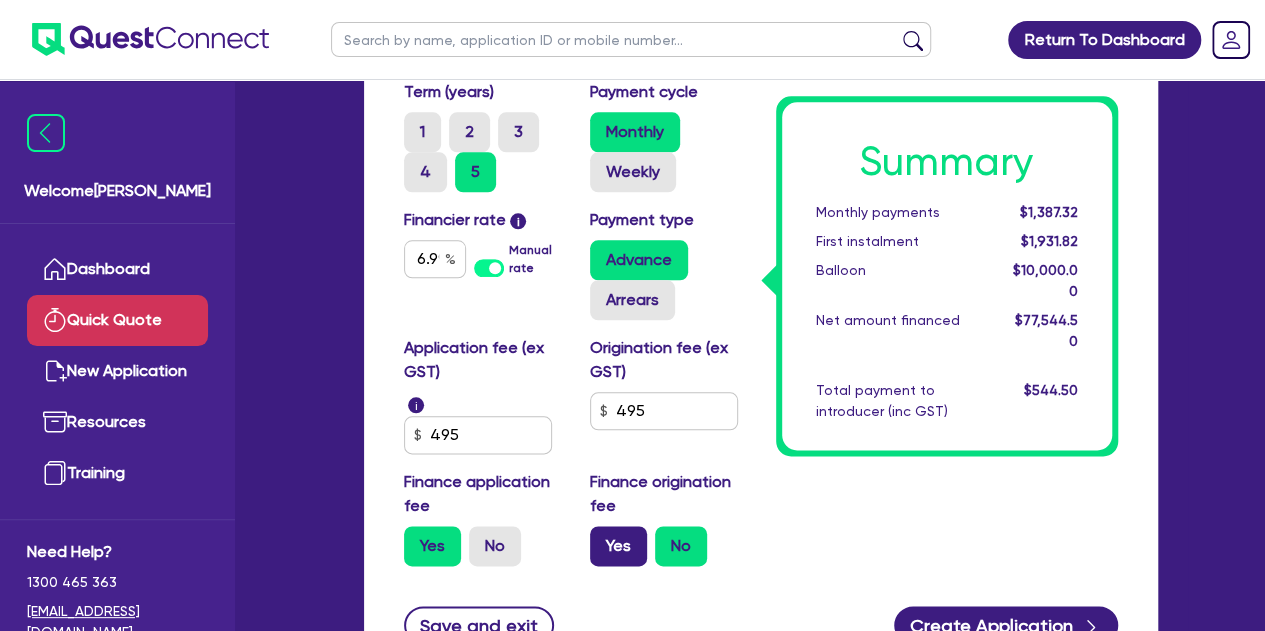 click on "Yes" at bounding box center (618, 546) 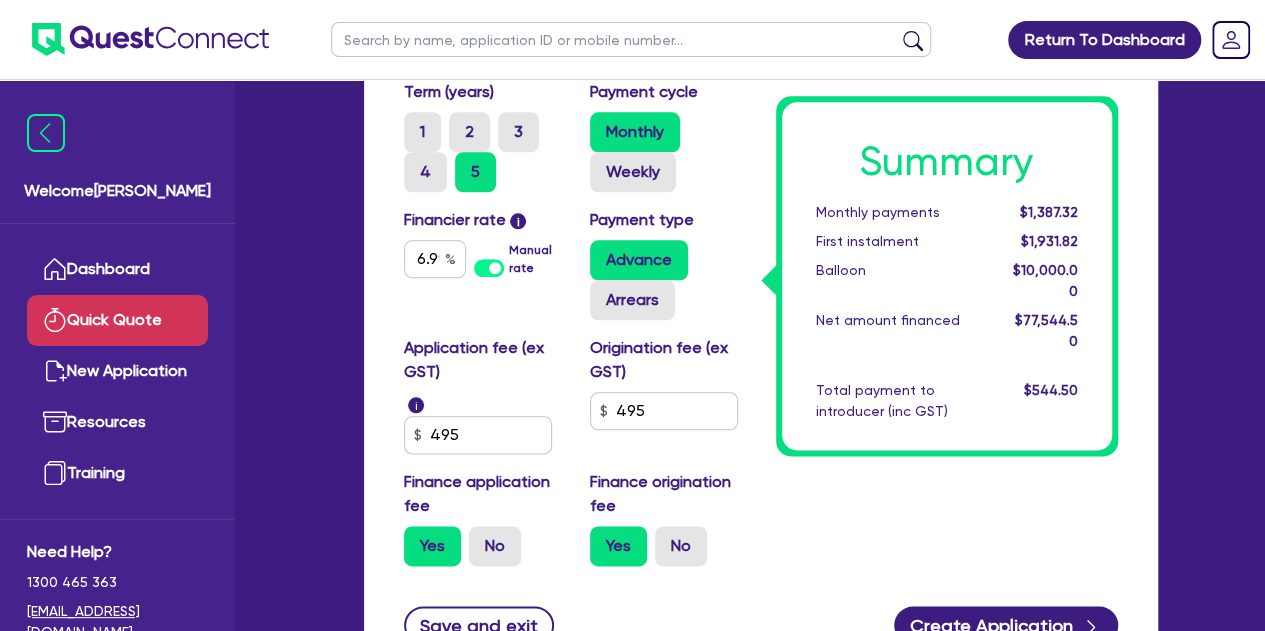 type on "12.98" 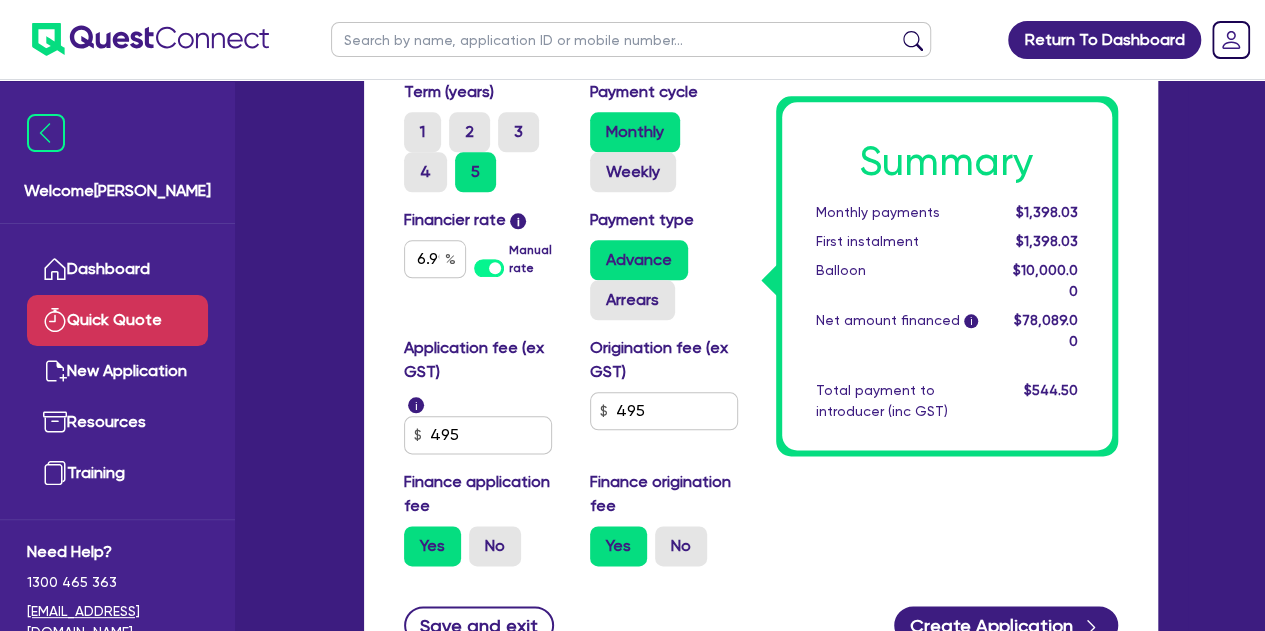 scroll, scrollTop: 966, scrollLeft: 0, axis: vertical 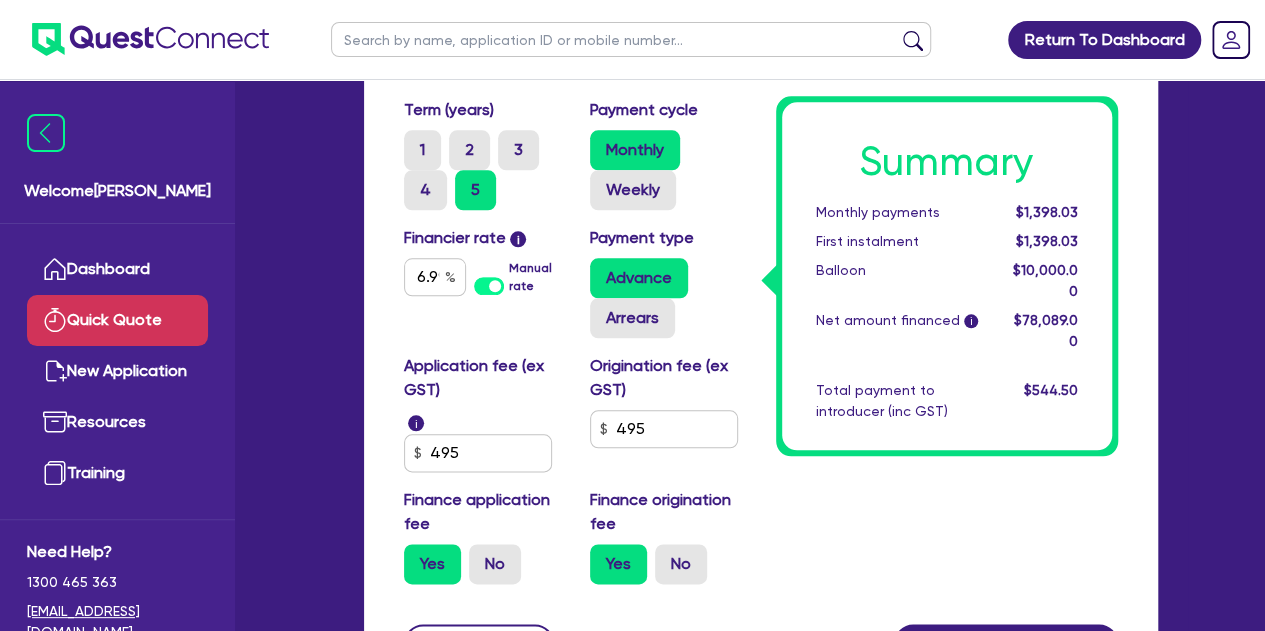 click on "No" at bounding box center [661, 550] 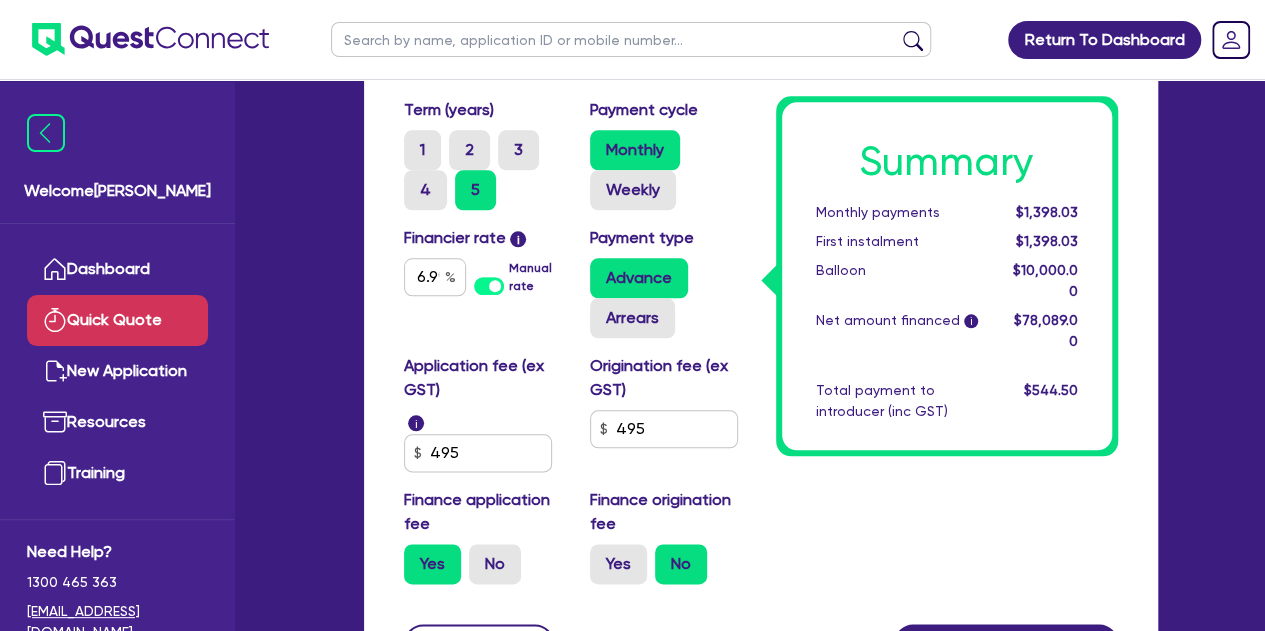 type on "12.98" 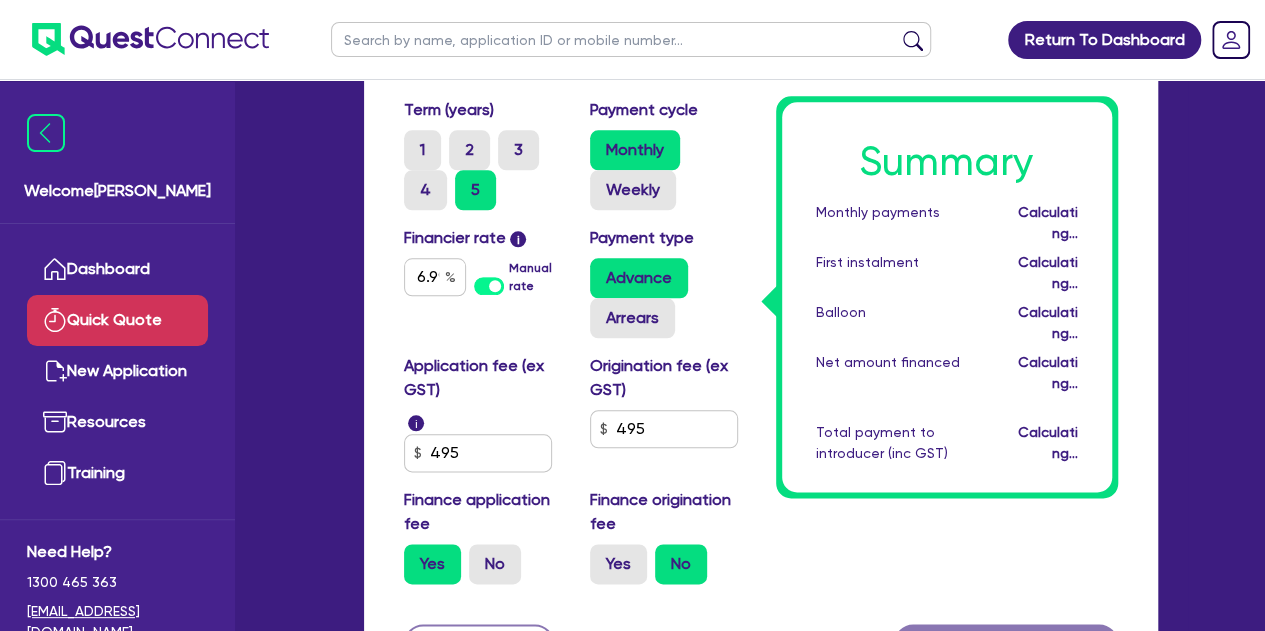type on "12.98" 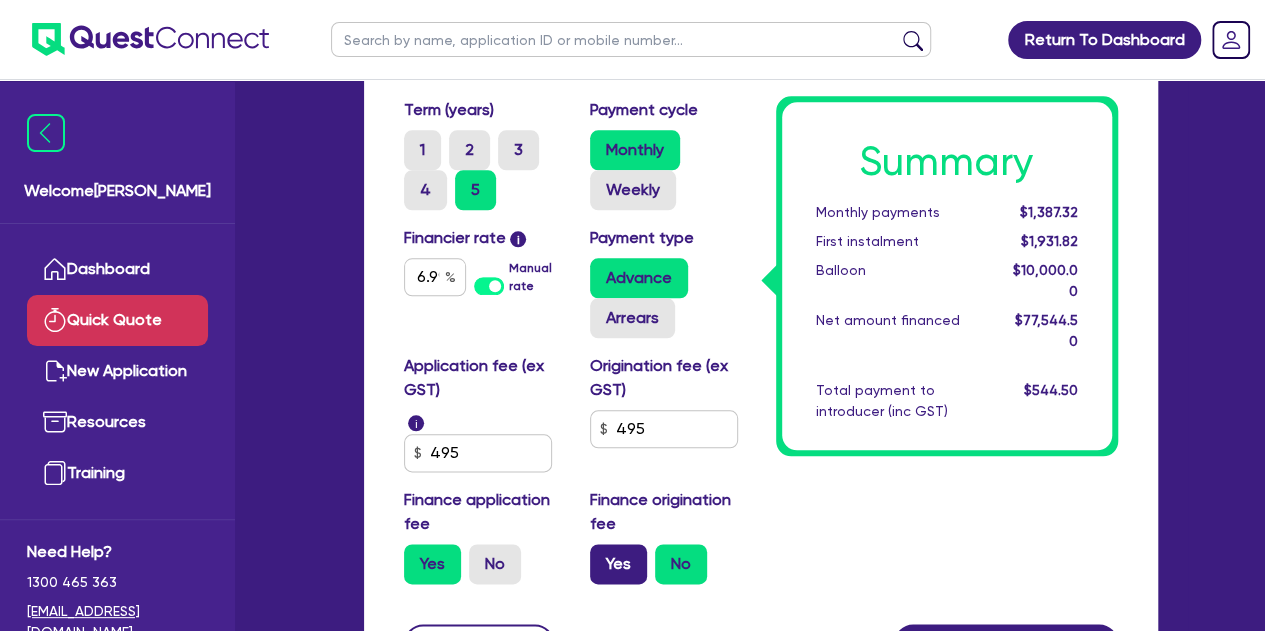 click on "Yes" at bounding box center [618, 564] 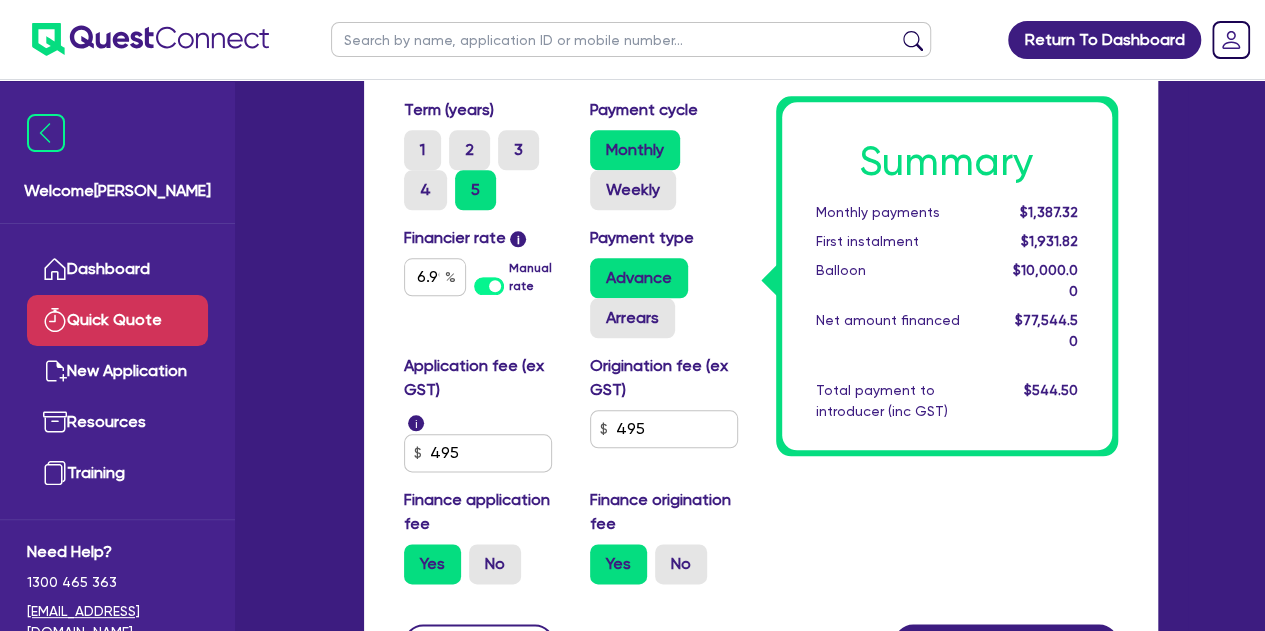 type on "12.98" 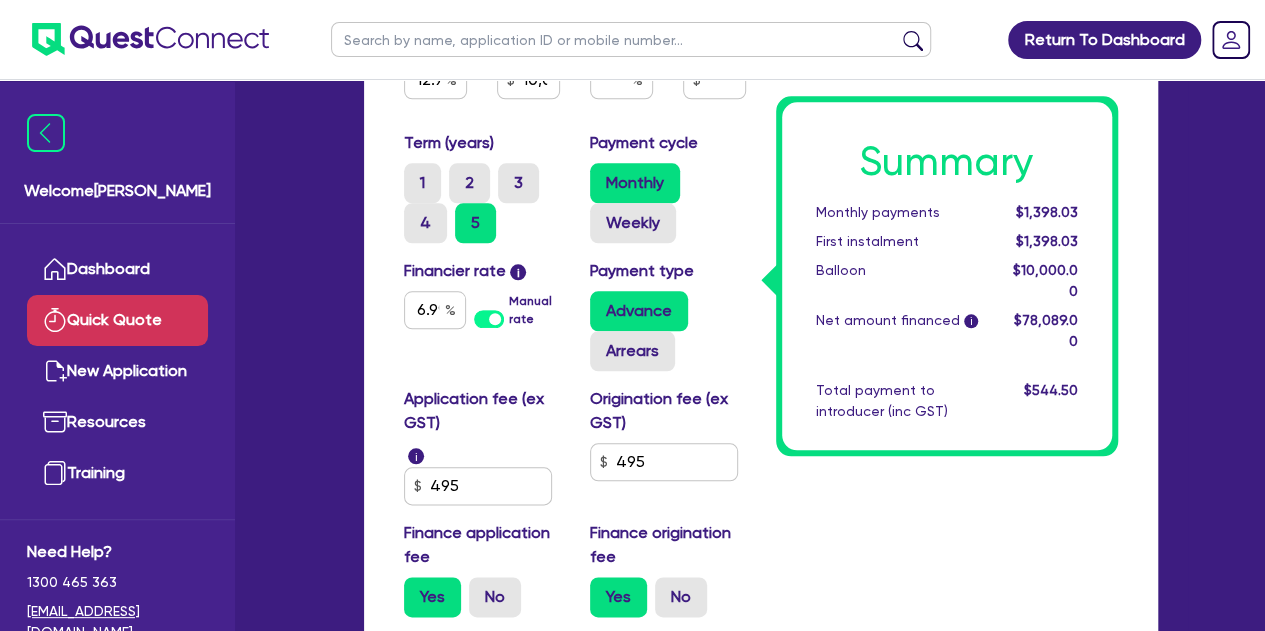 scroll, scrollTop: 930, scrollLeft: 0, axis: vertical 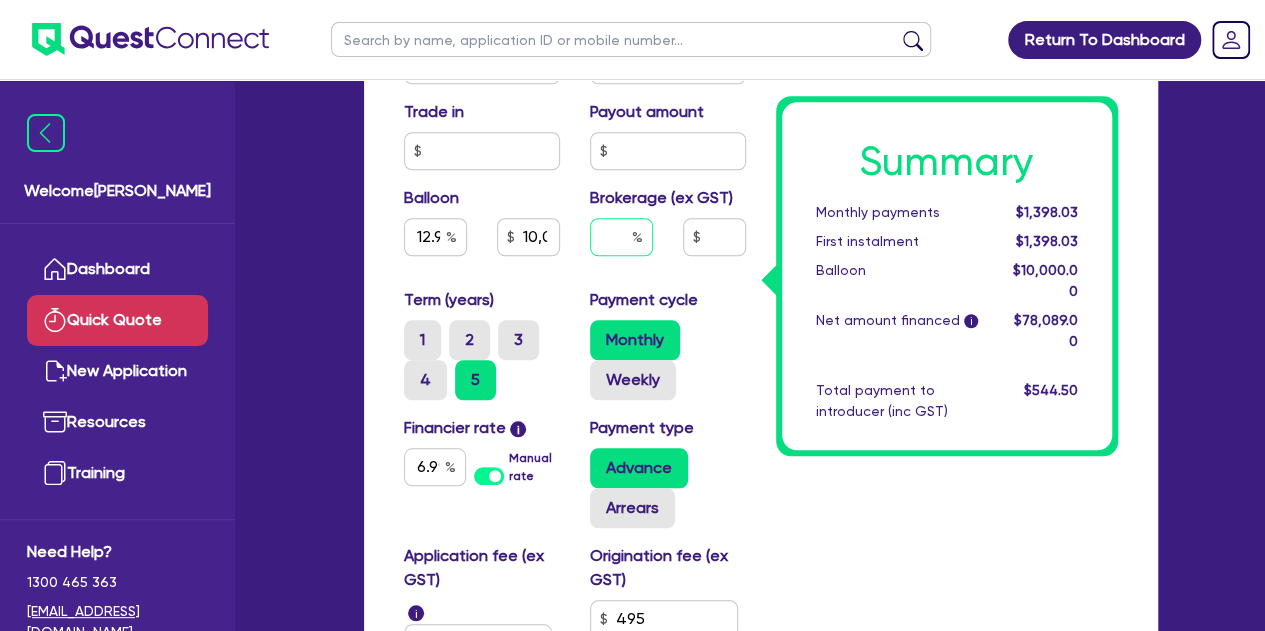 click at bounding box center [621, 237] 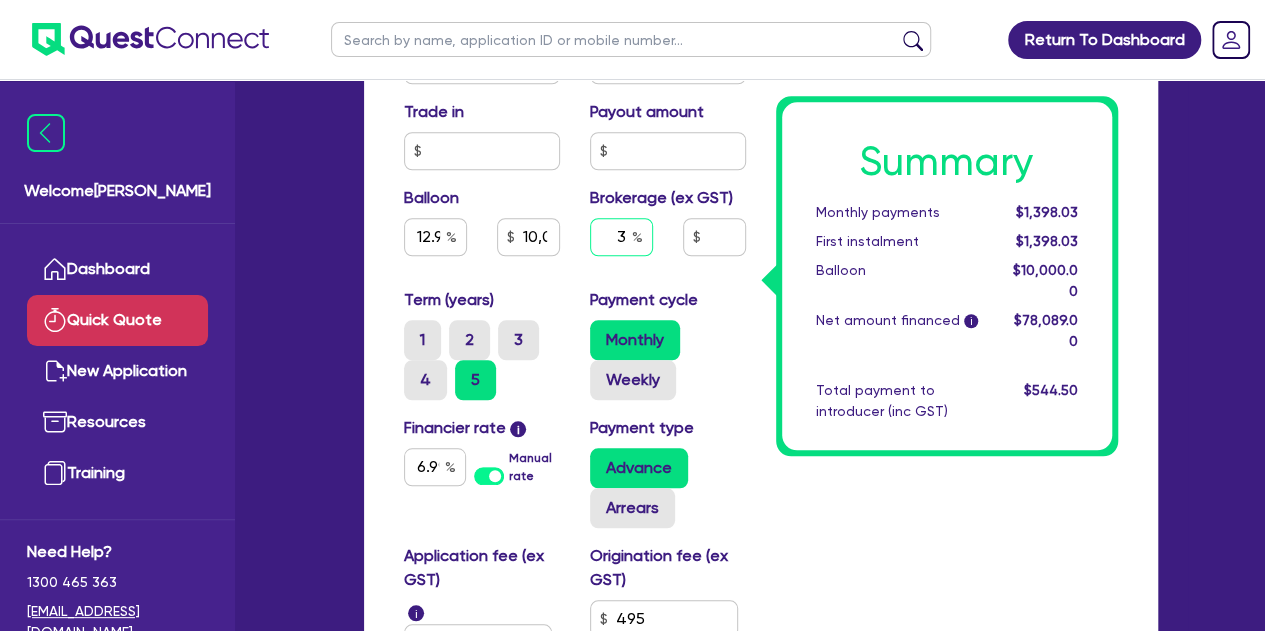 type on "3" 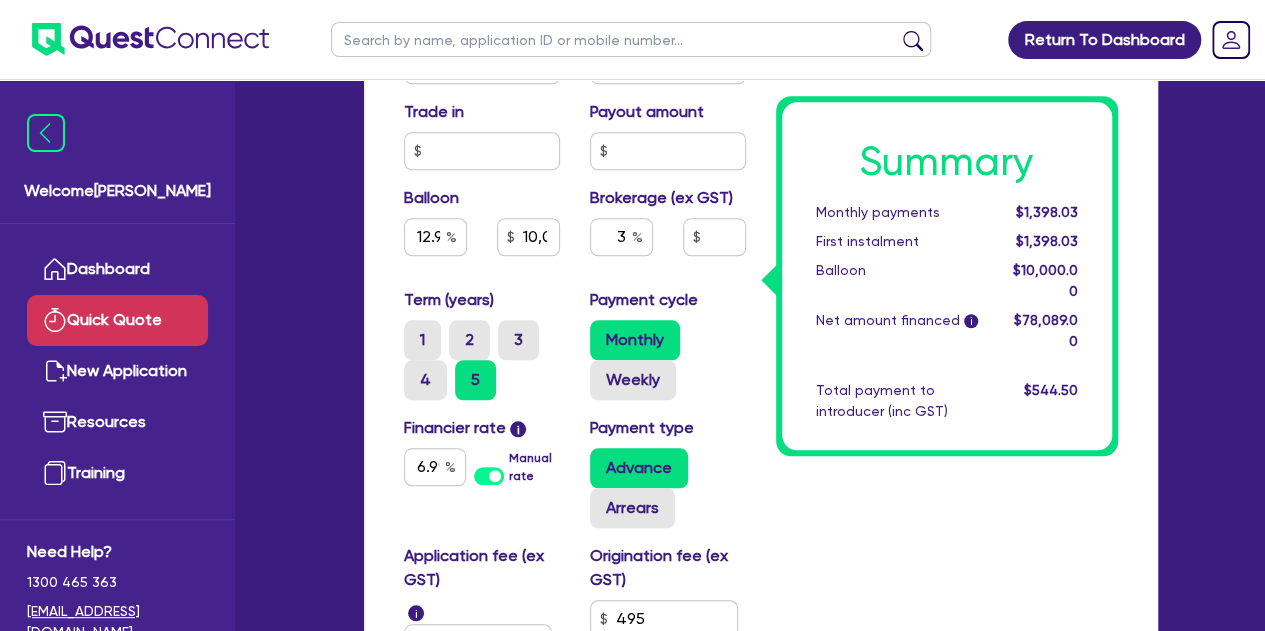 type on "12.98" 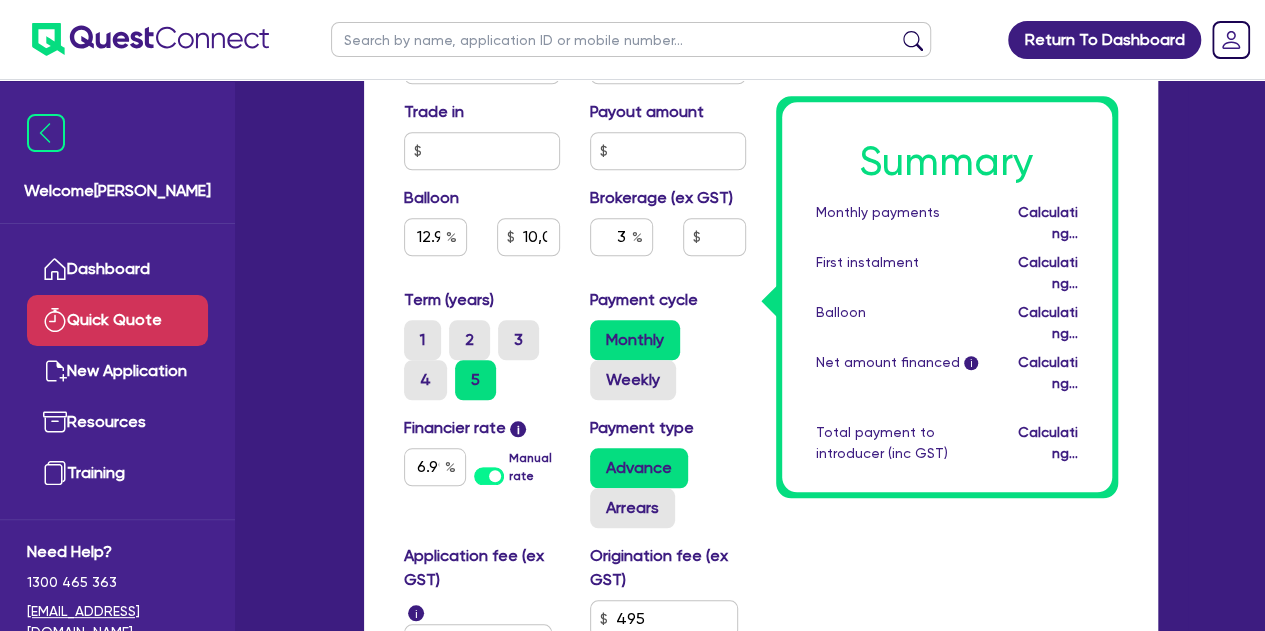 click on "Summary Monthly   payments Calculating... First instalment Calculating... Balloon Calculating... Net amount financed i Calculating... Total payment to introducer (inc GST) Calculating..." at bounding box center (947, 117) 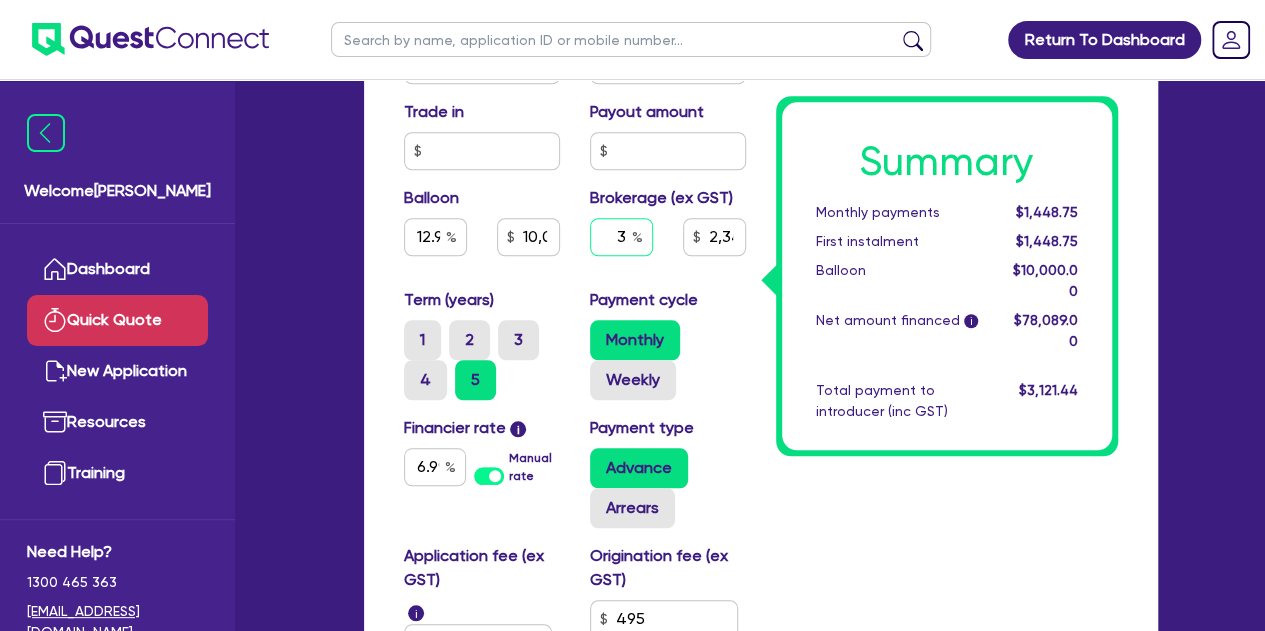 click on "3" at bounding box center [621, 237] 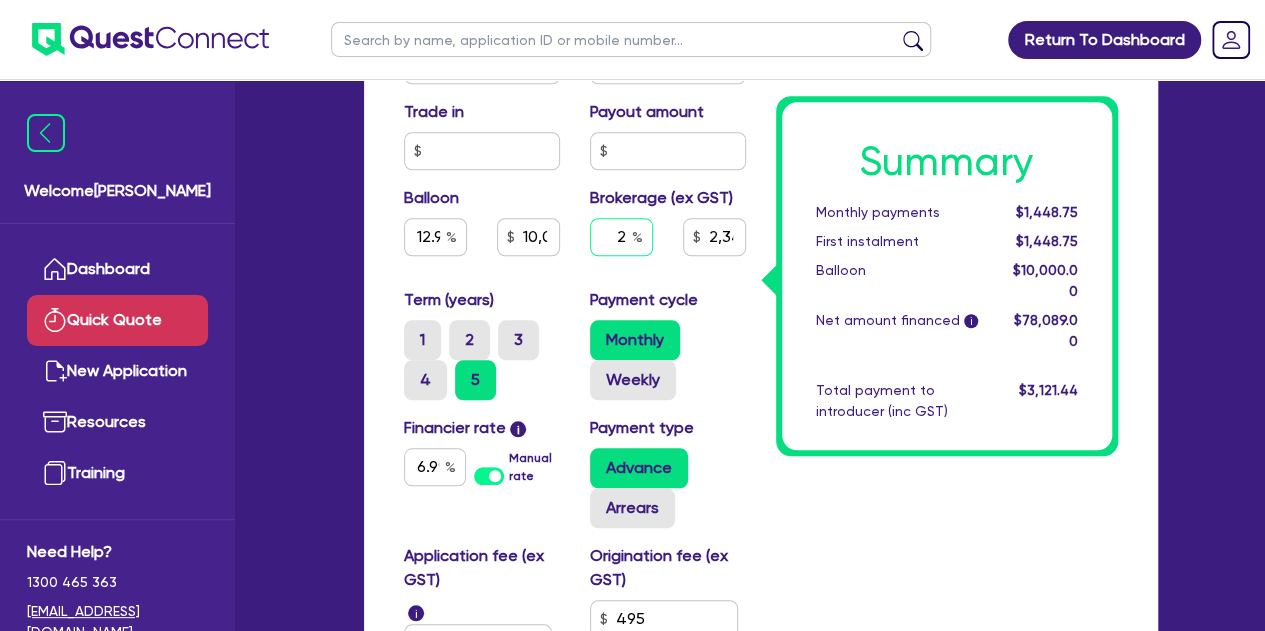 type on "2" 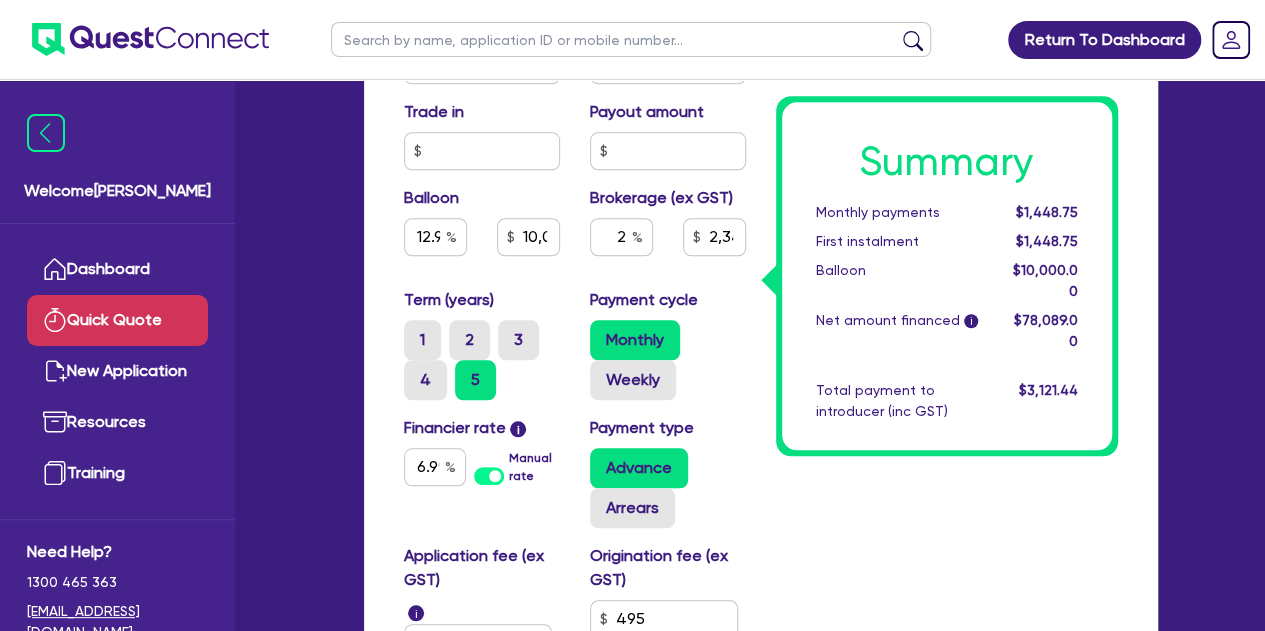 type on "12.98" 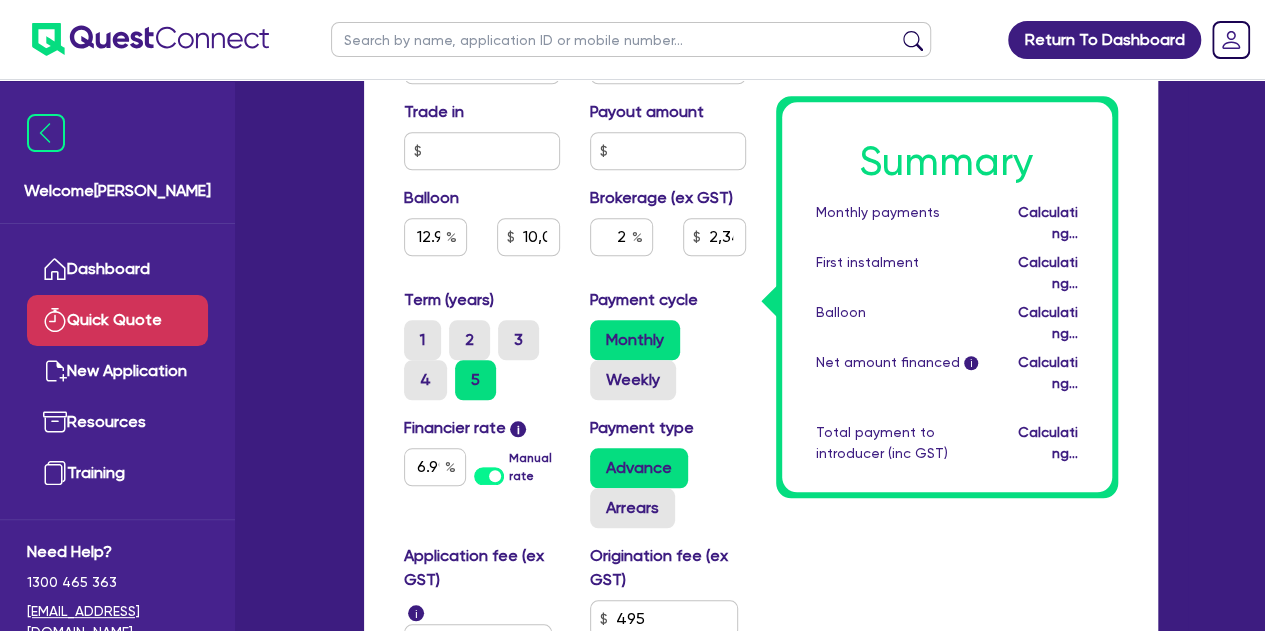 type on "12.98" 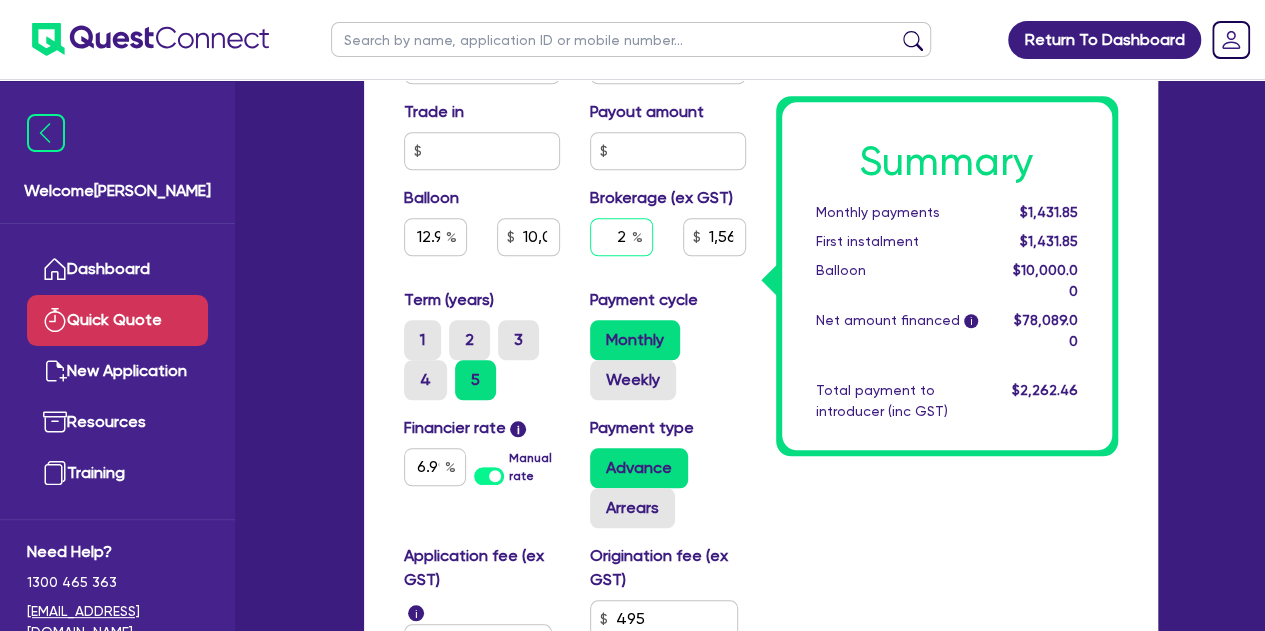 click on "2" at bounding box center (621, 237) 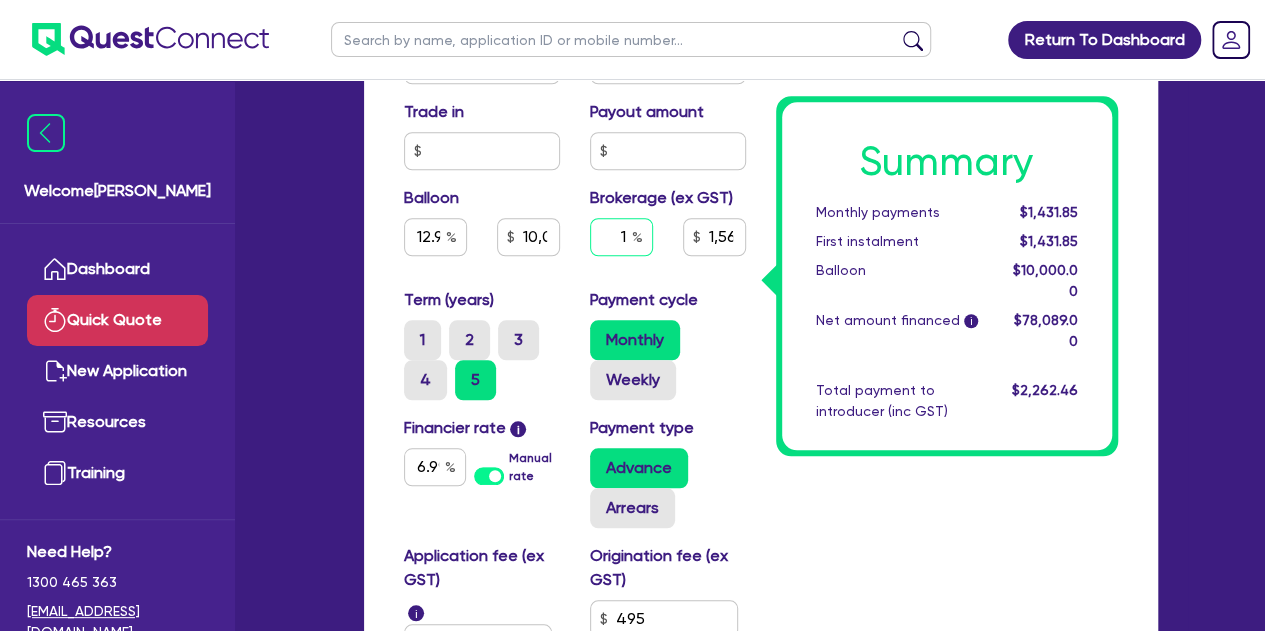 type on "1" 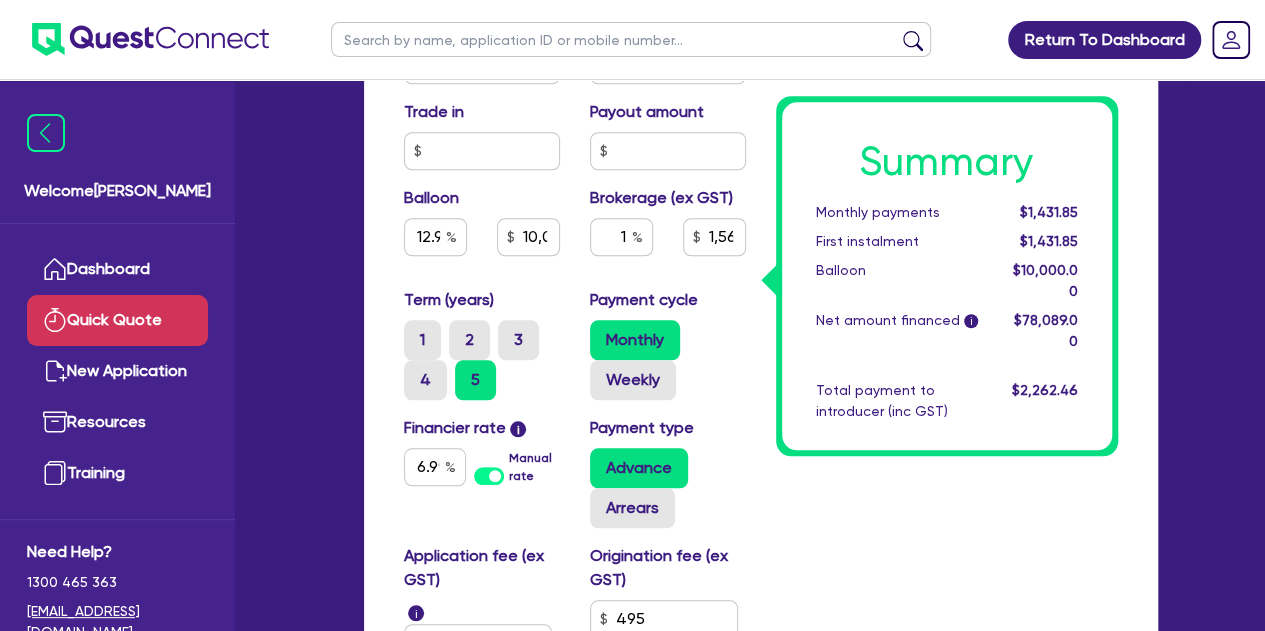 type on "12.98" 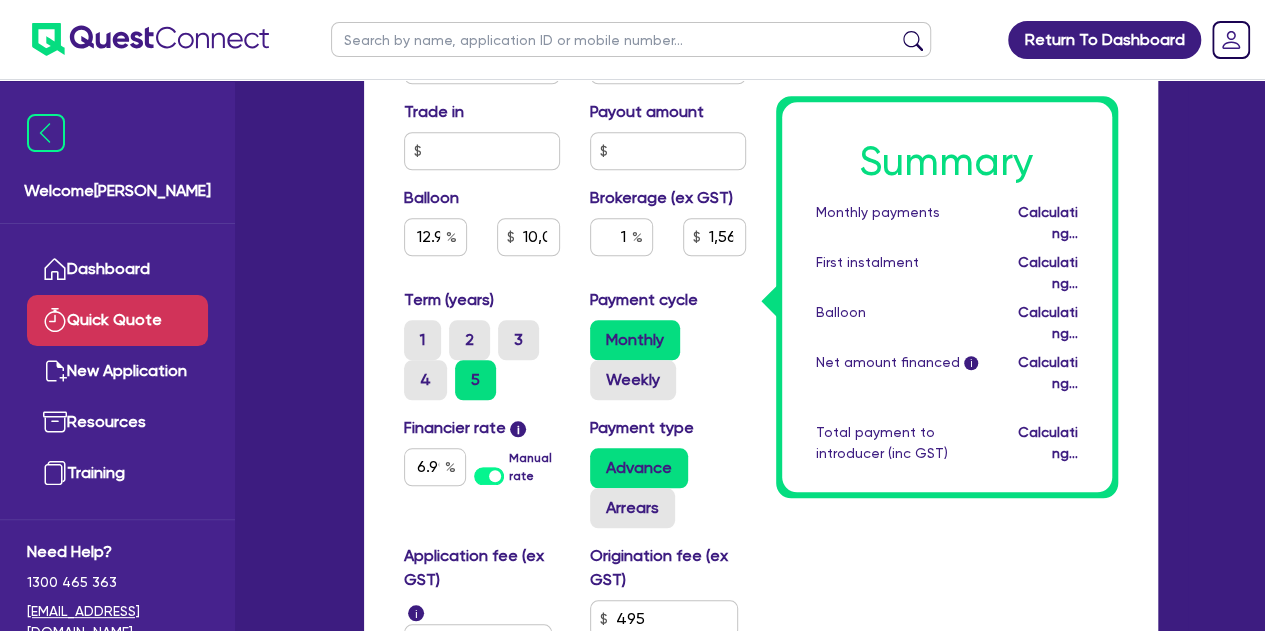 type on "12.98" 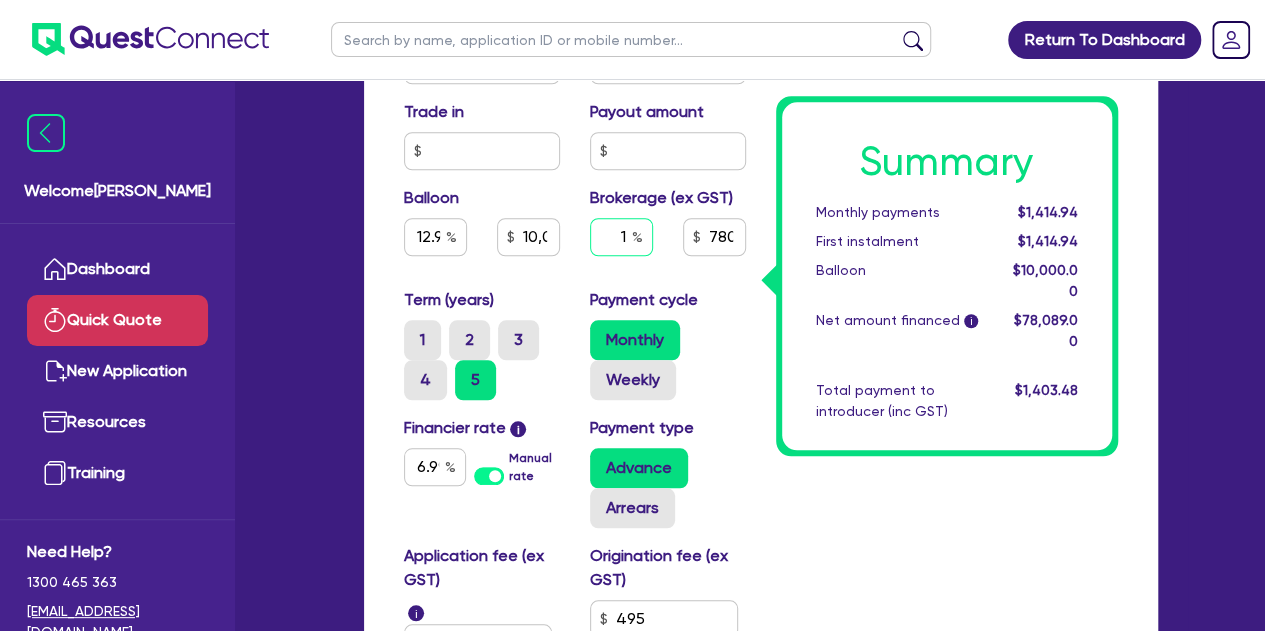 click on "1" at bounding box center [621, 237] 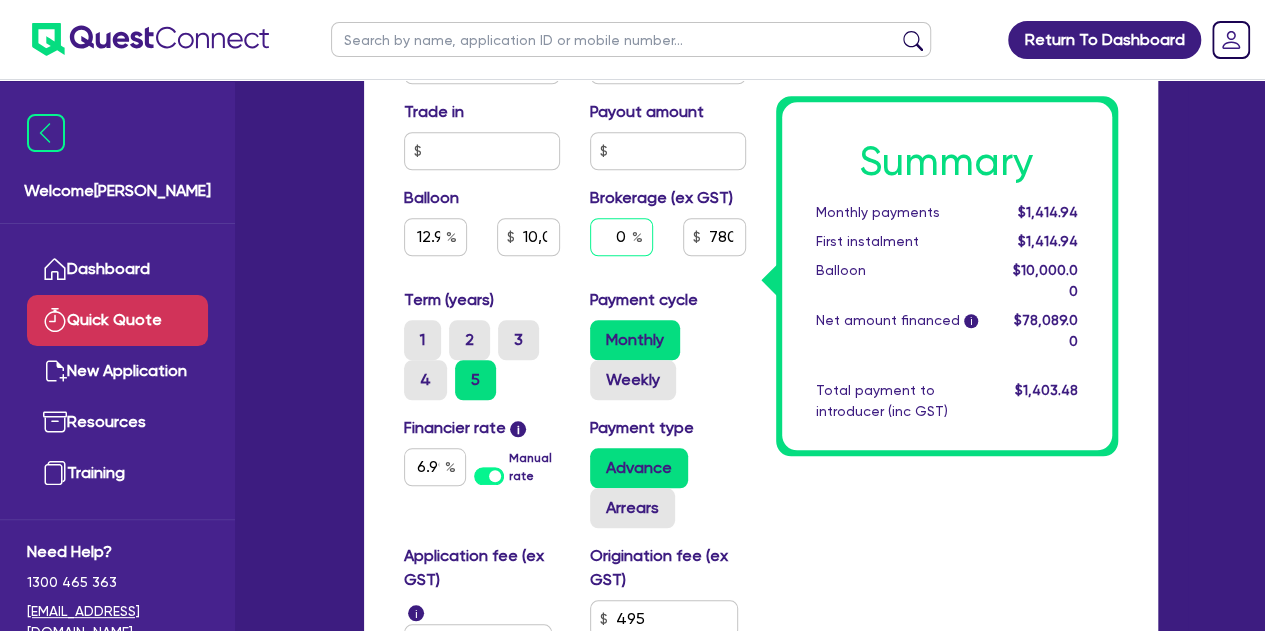 type on "0" 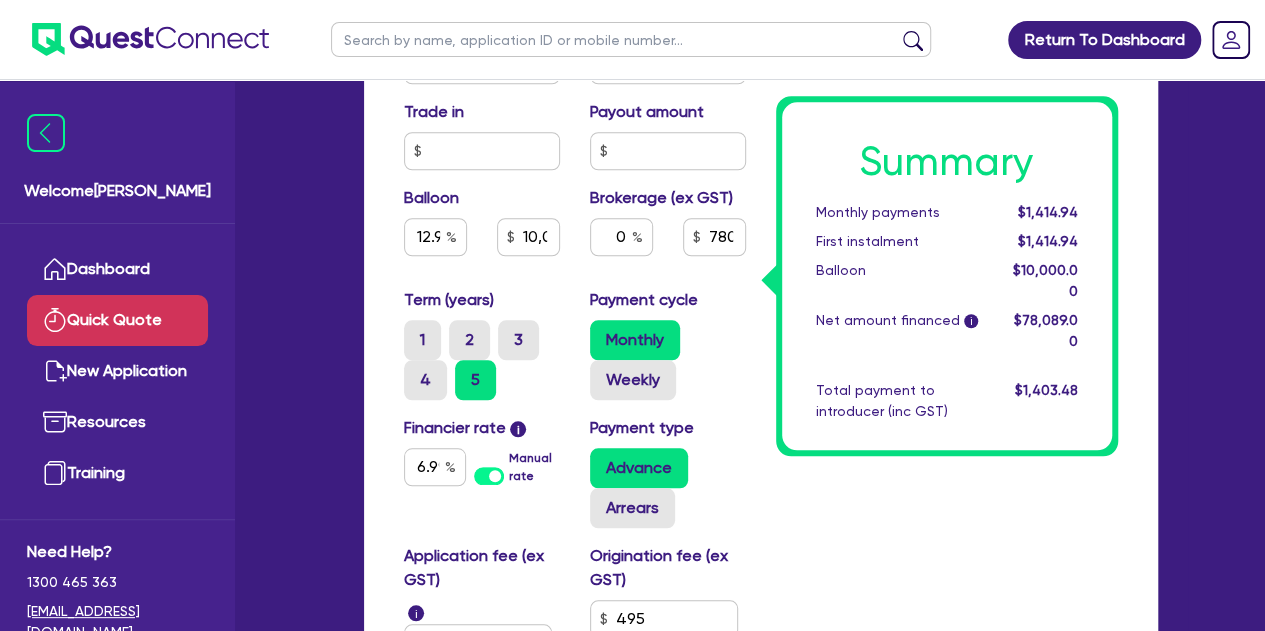 type on "12.98" 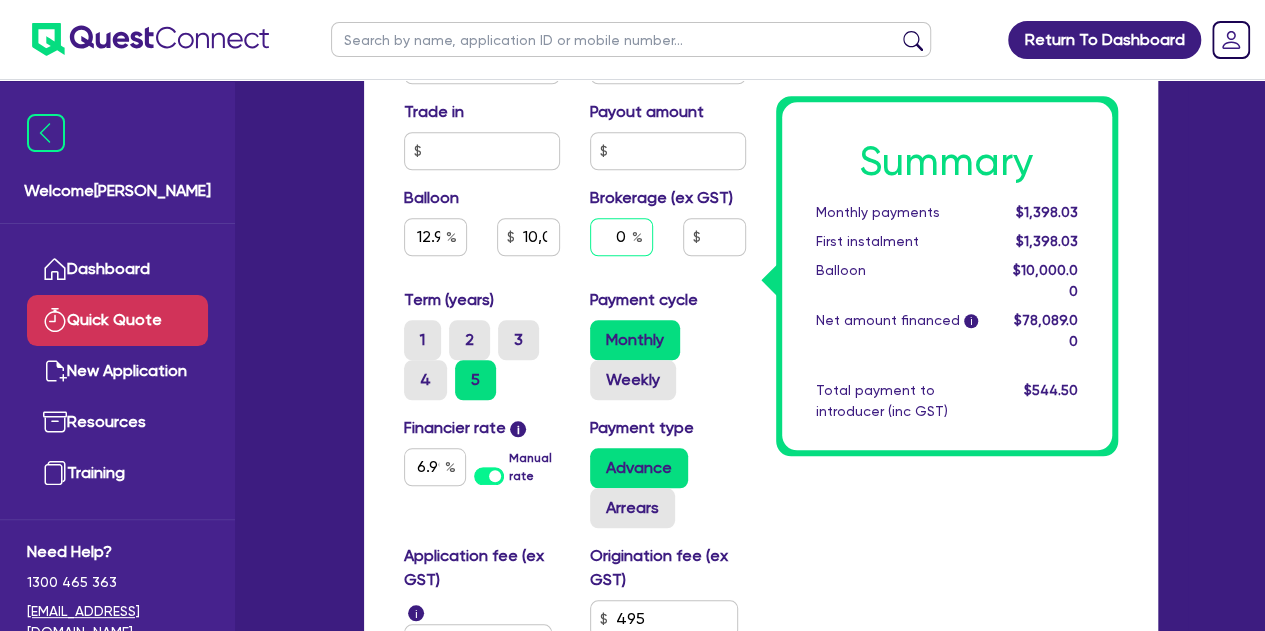 click on "0" at bounding box center [621, 237] 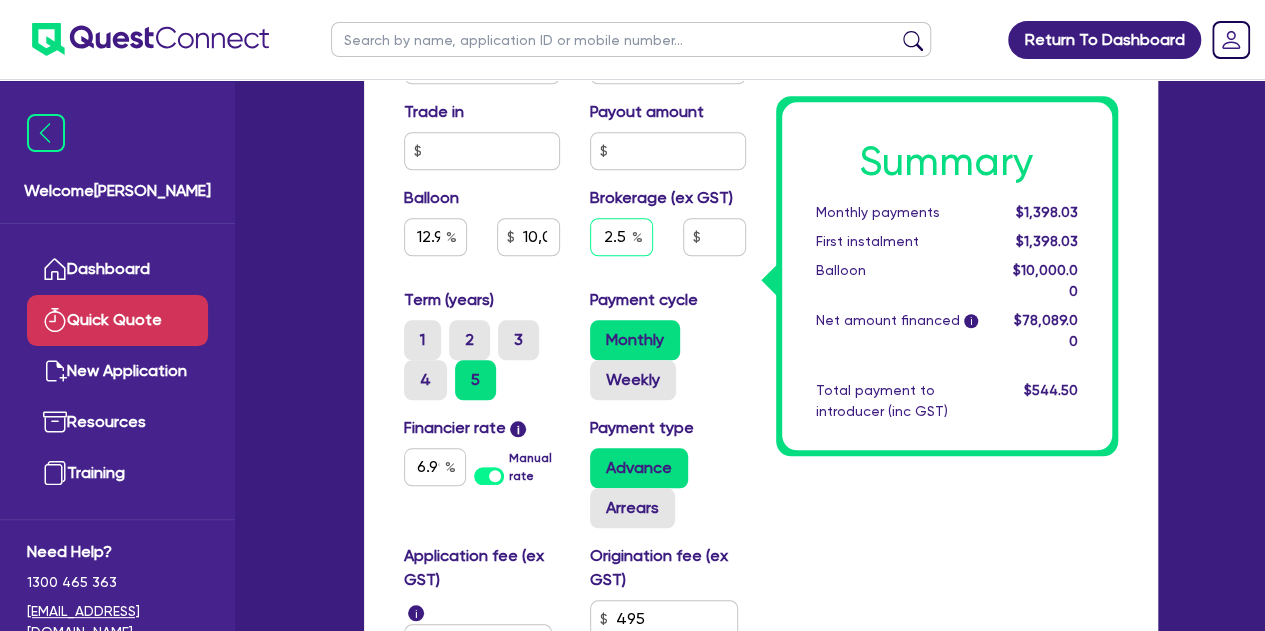 type on "2.5" 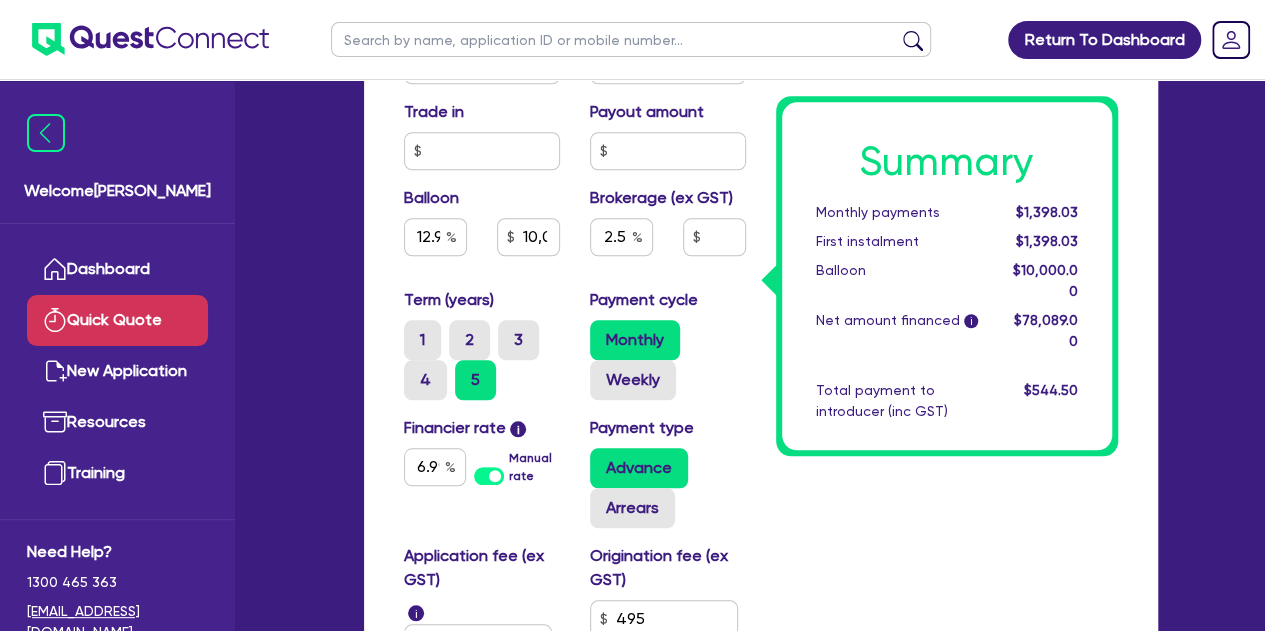 type on "12.98" 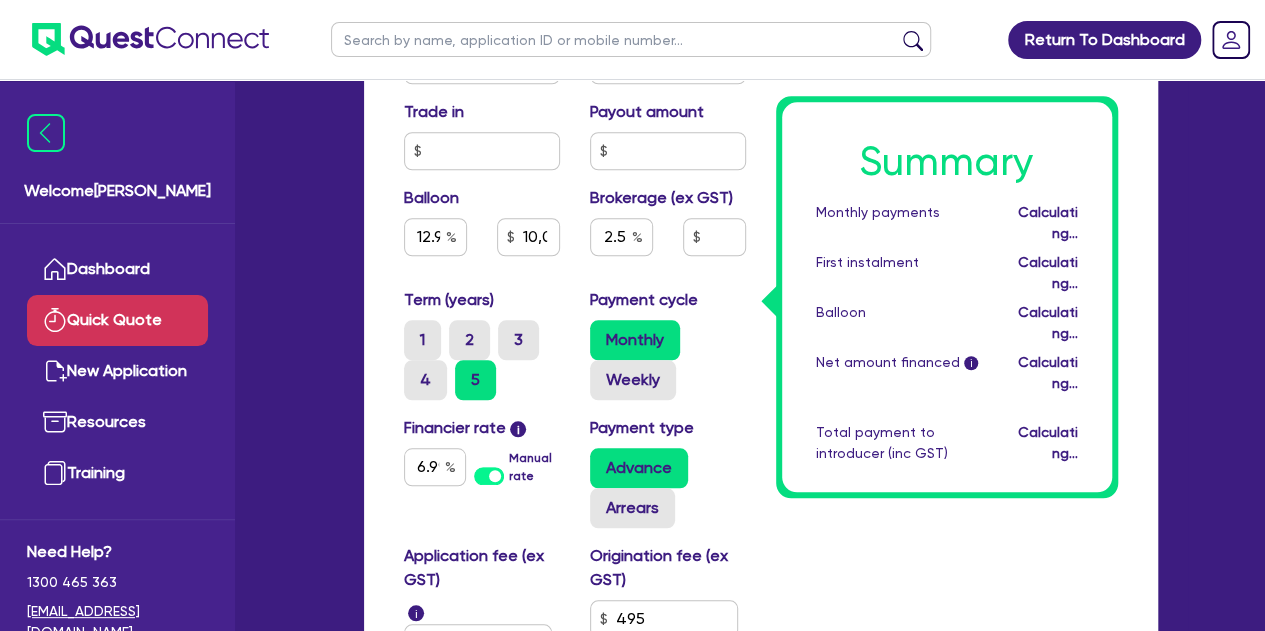 click on "Summary Monthly   payments Calculating... First instalment Calculating... Balloon Calculating... Net amount financed i Calculating... Total payment to introducer (inc GST) Calculating..." at bounding box center (947, 117) 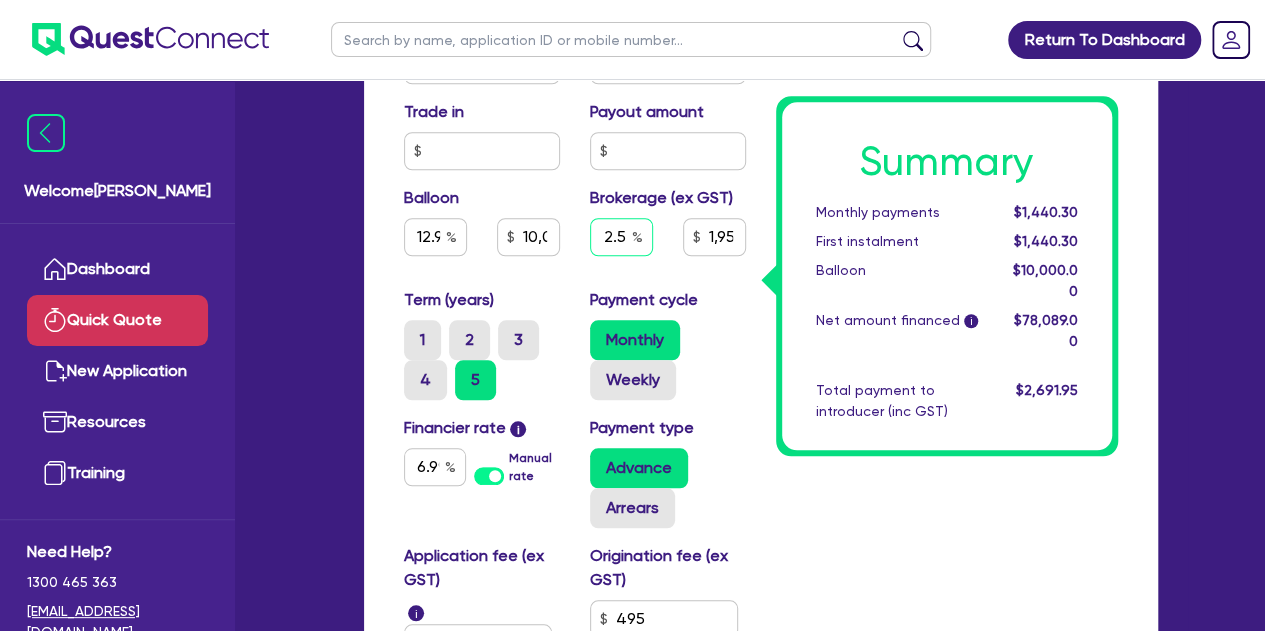 click on "2.5" at bounding box center [621, 237] 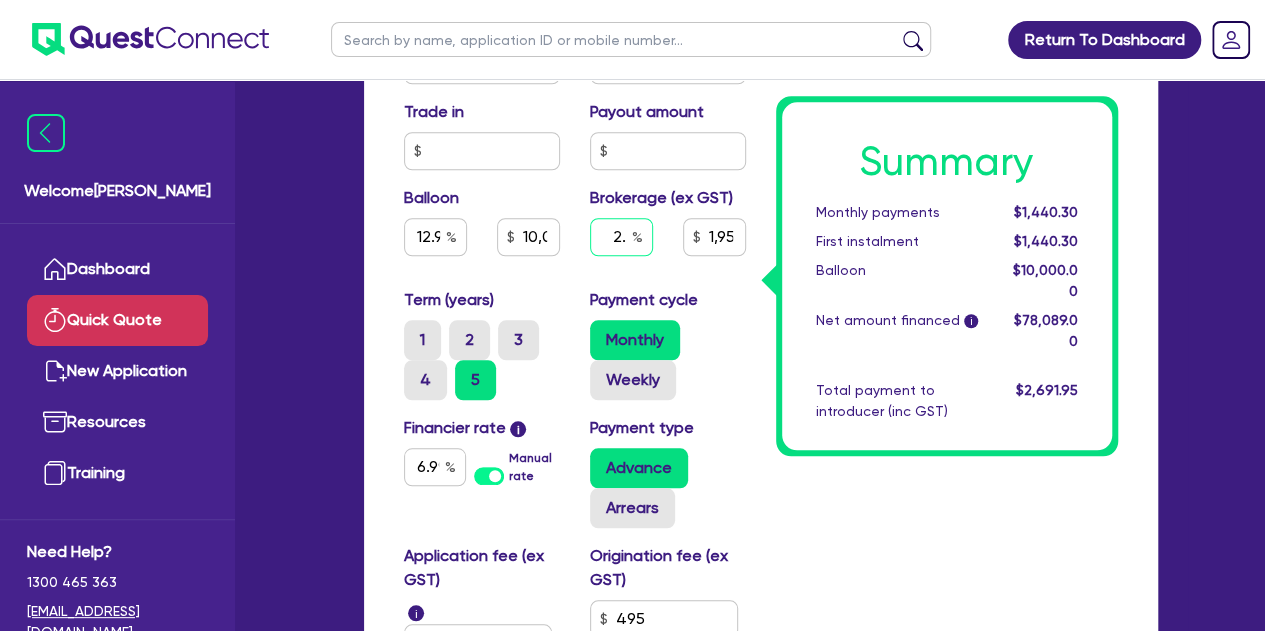 type on "2" 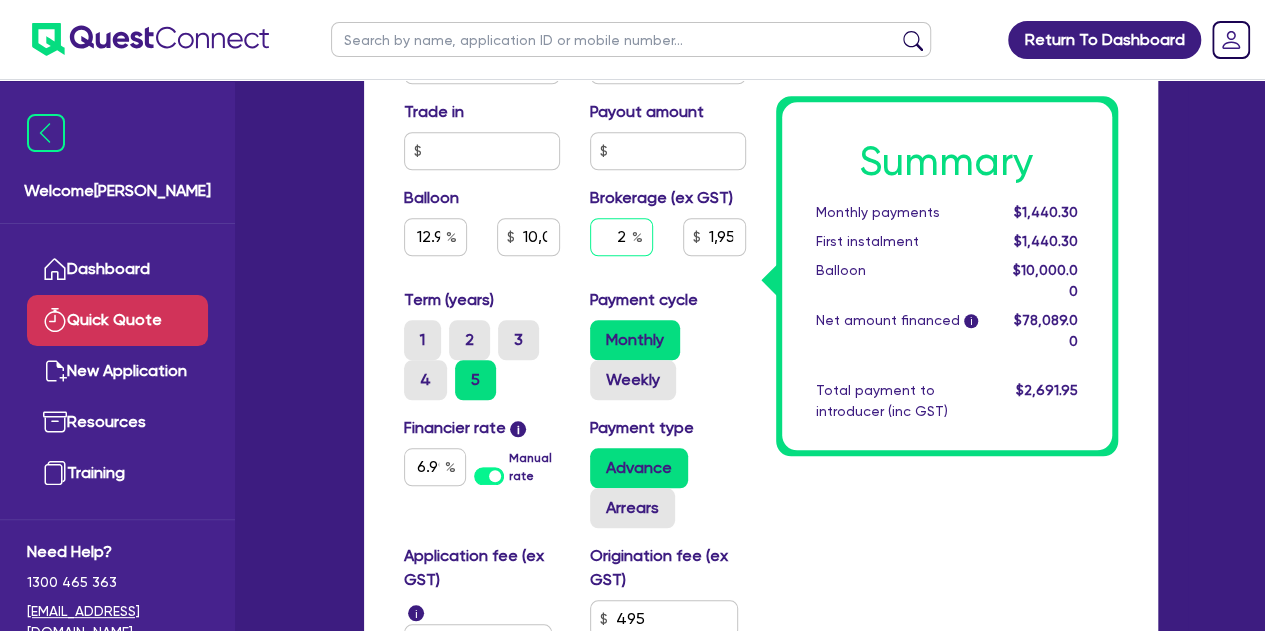 type on "2" 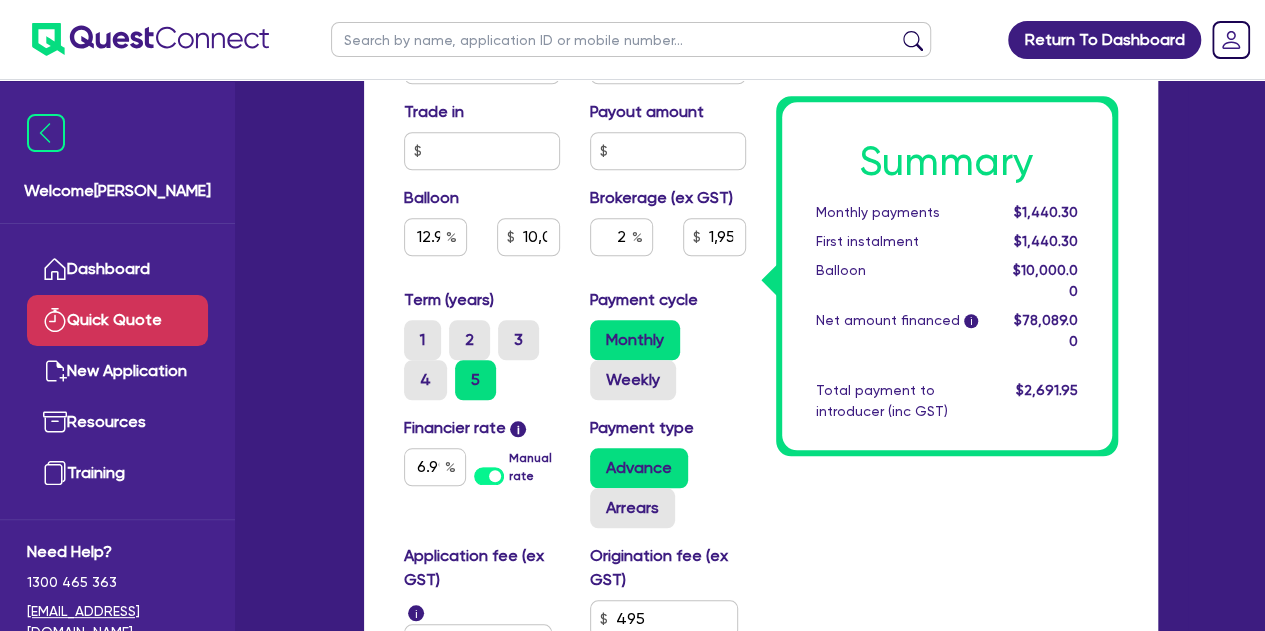 type on "12.98" 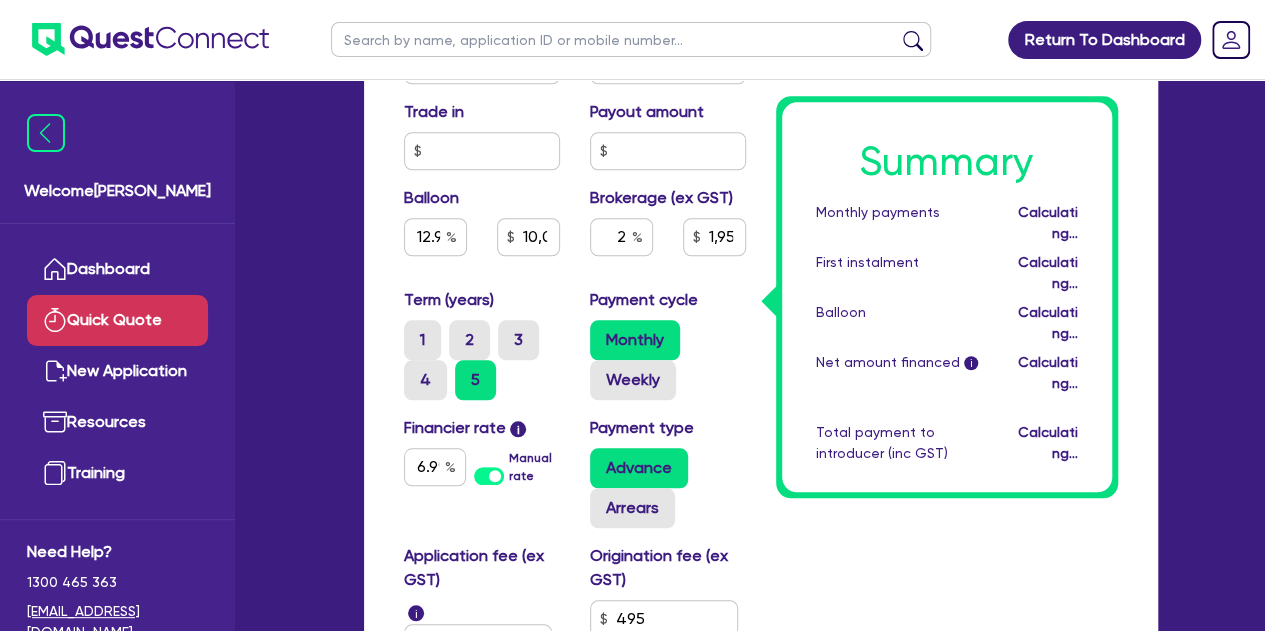 type on "12.98" 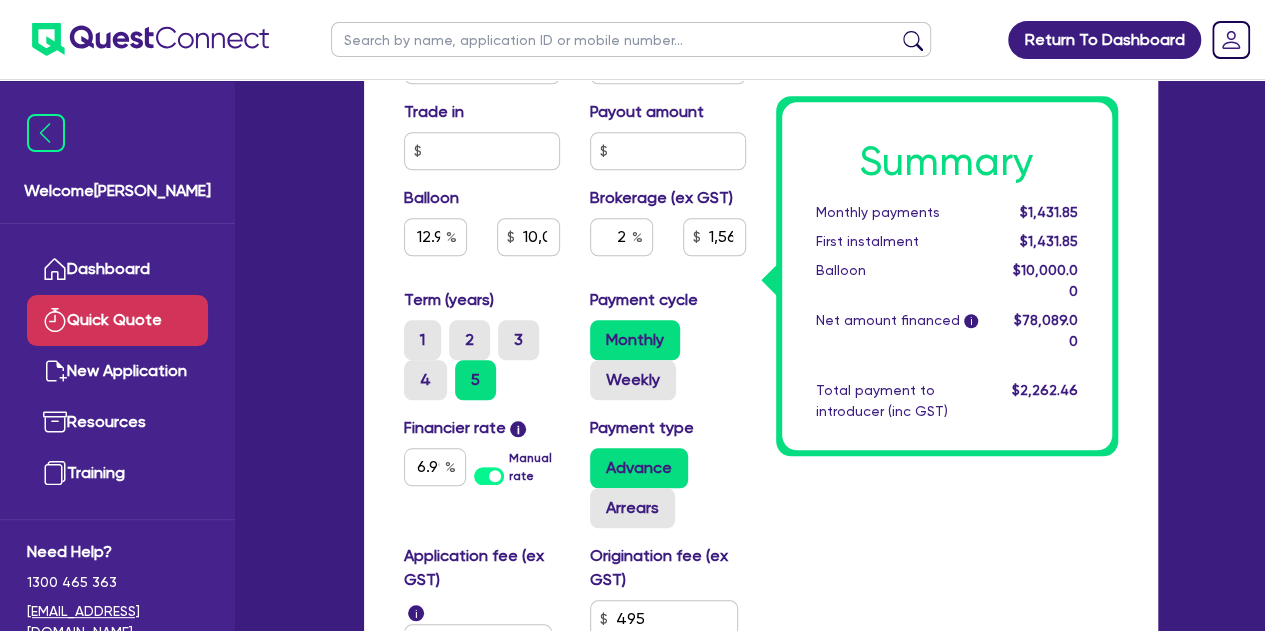 click on "Summary Monthly   payments $1,431.85 First instalment $1,431.85 Balloon $10,000.00 Net amount financed i $78,089.00 Total payment to introducer (inc GST) $2,262.46" at bounding box center [947, 117] 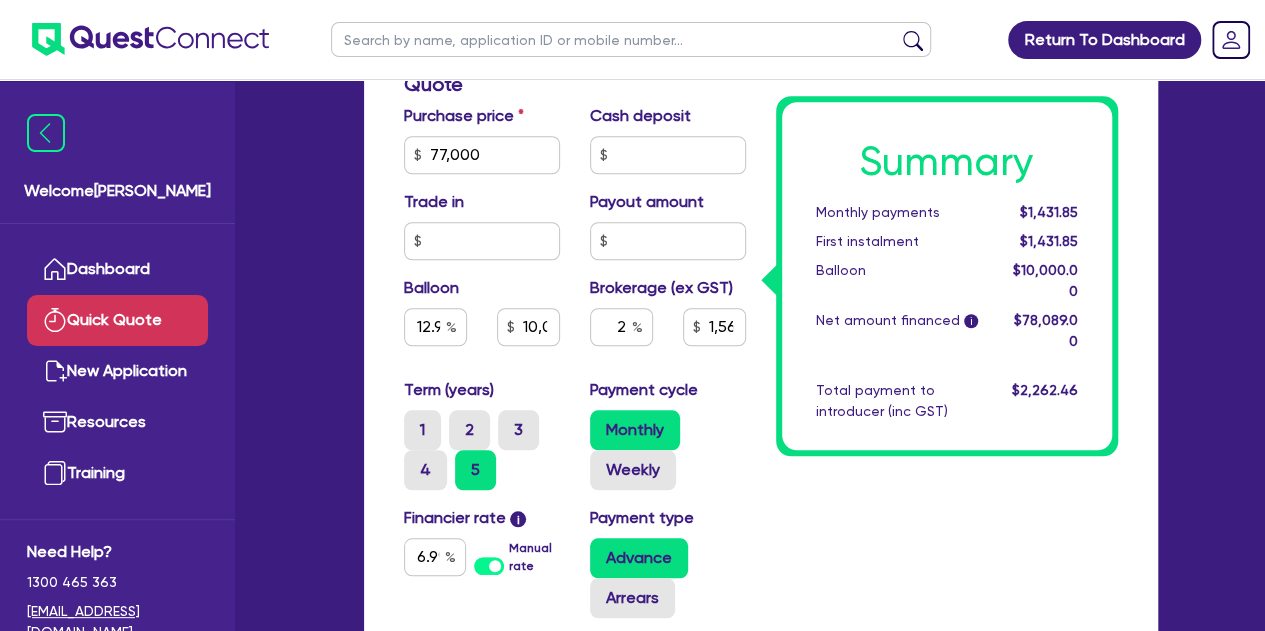 scroll, scrollTop: 685, scrollLeft: 0, axis: vertical 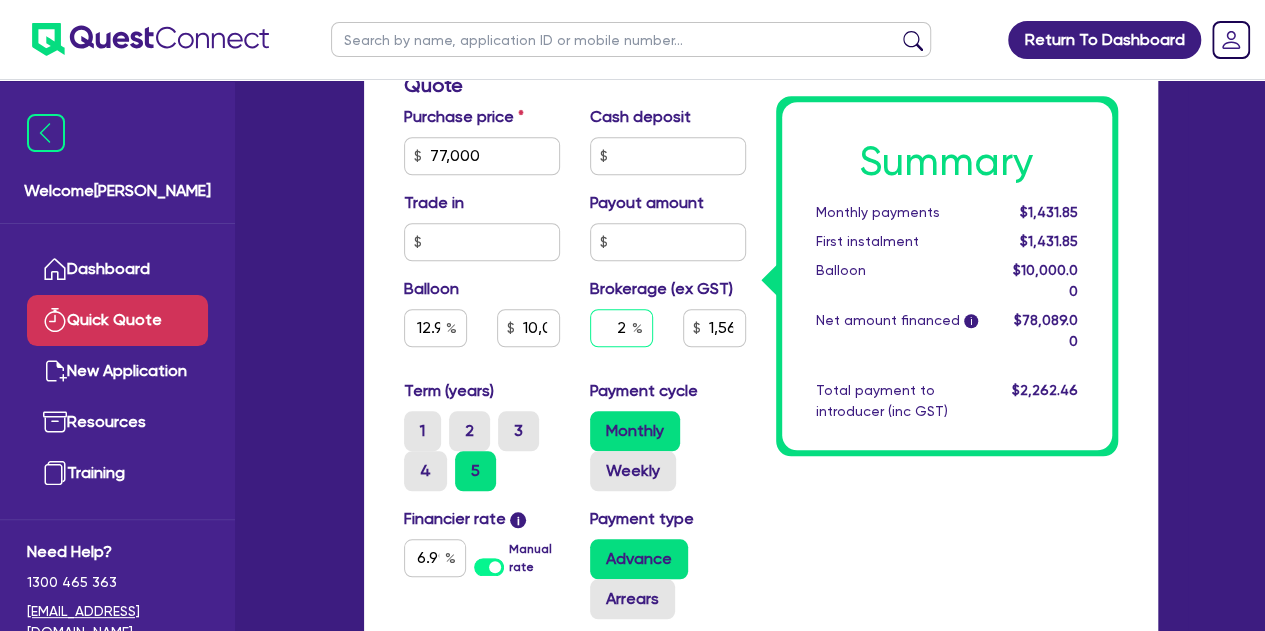 click on "2" at bounding box center [621, 328] 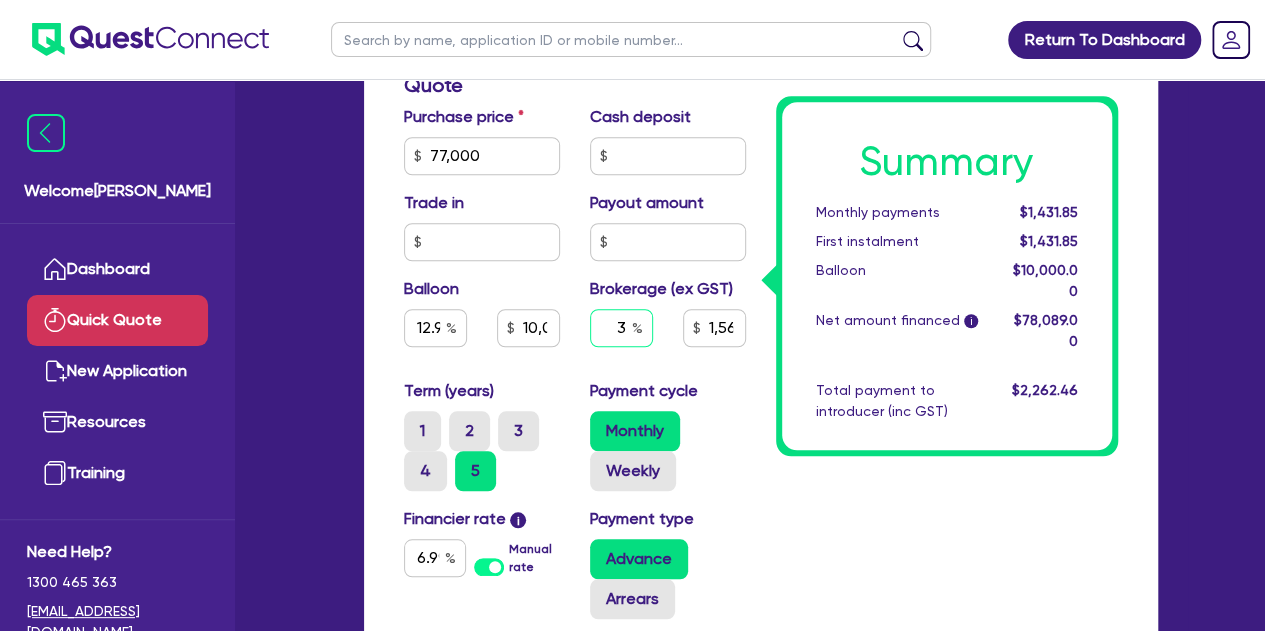 type on "3" 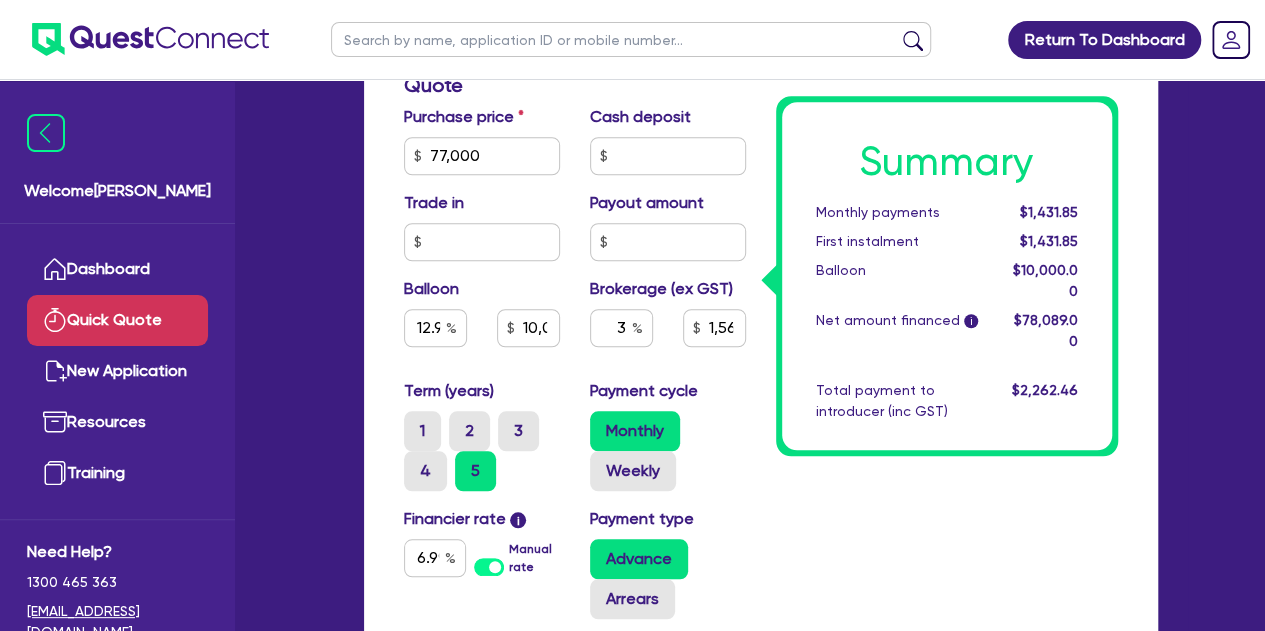 type on "12.98" 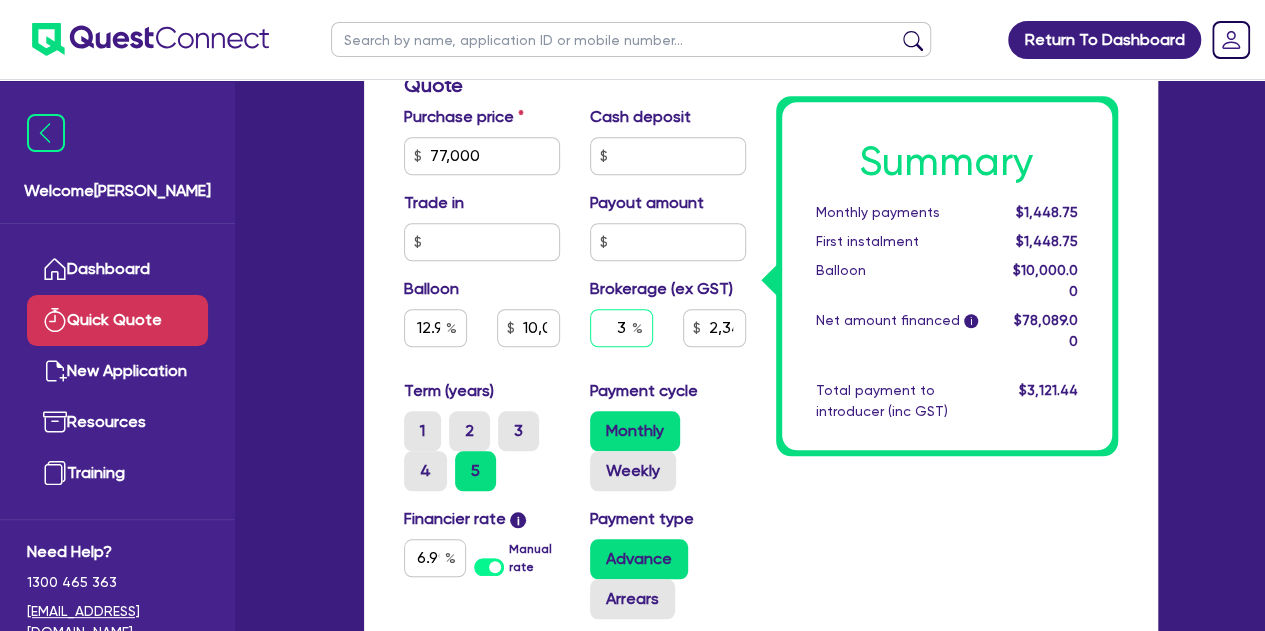 click on "3" at bounding box center (621, 328) 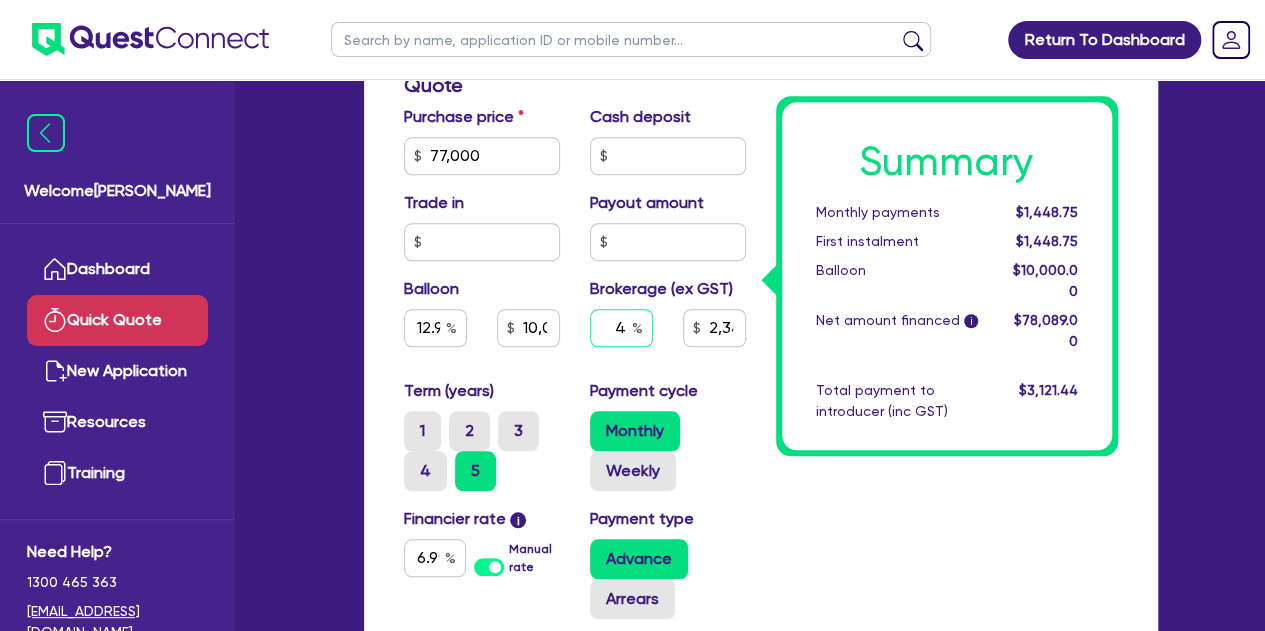 type on "4" 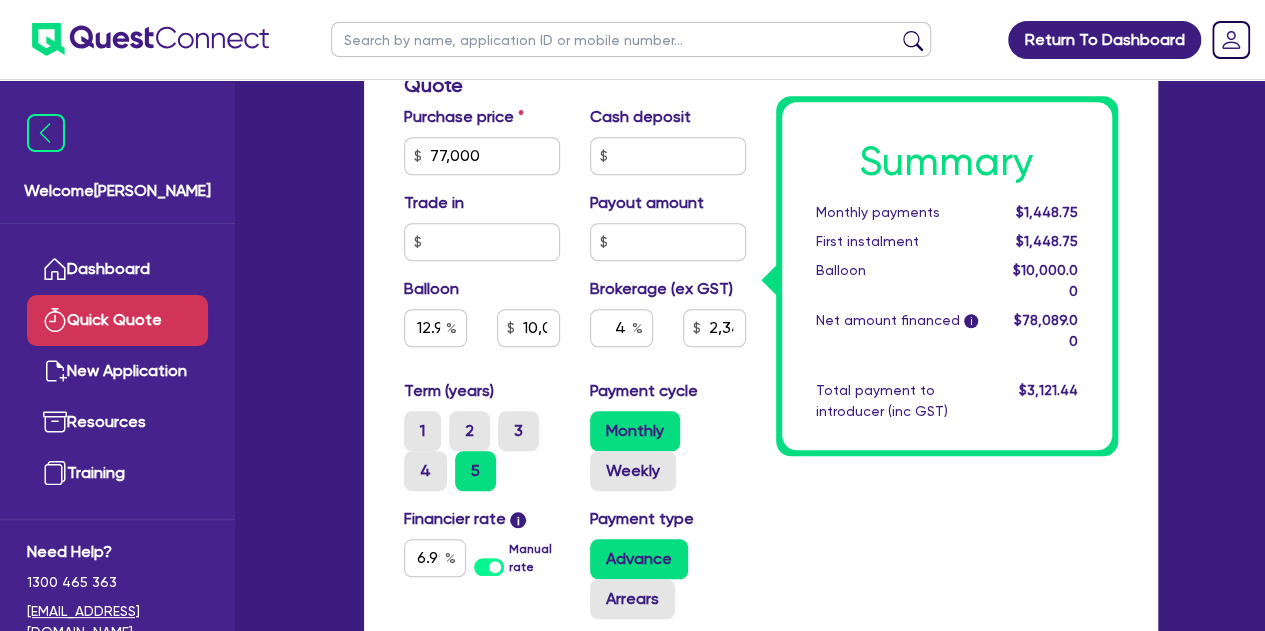 type on "12.98" 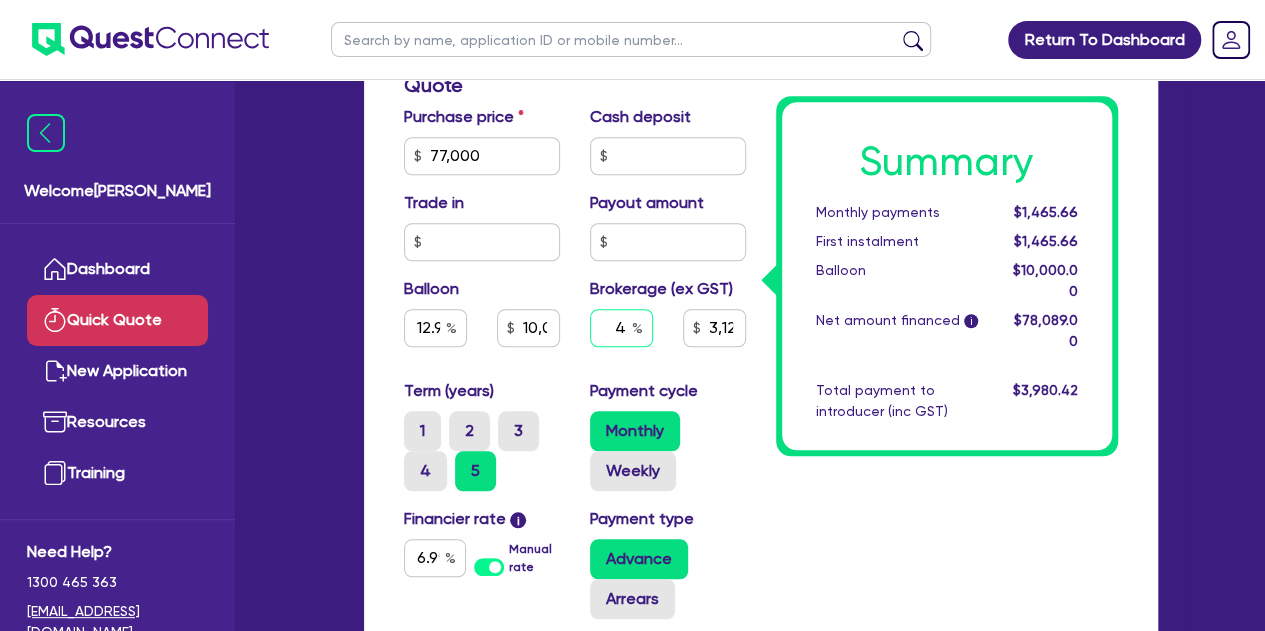 click on "4" at bounding box center (621, 328) 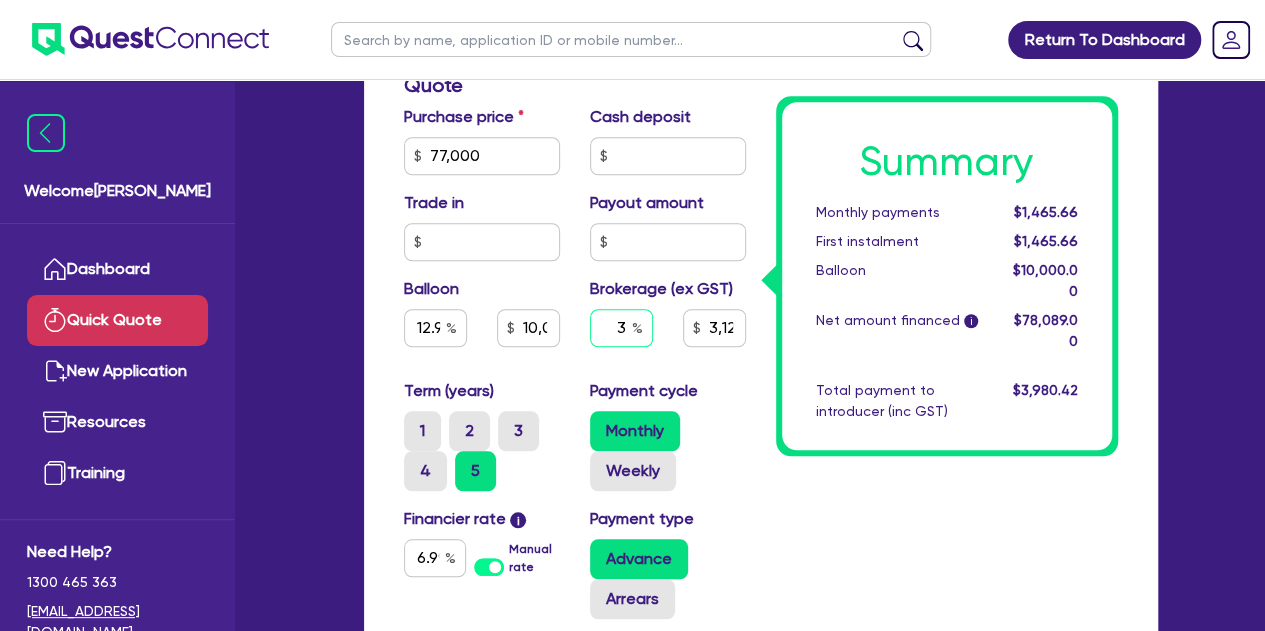 type on "3" 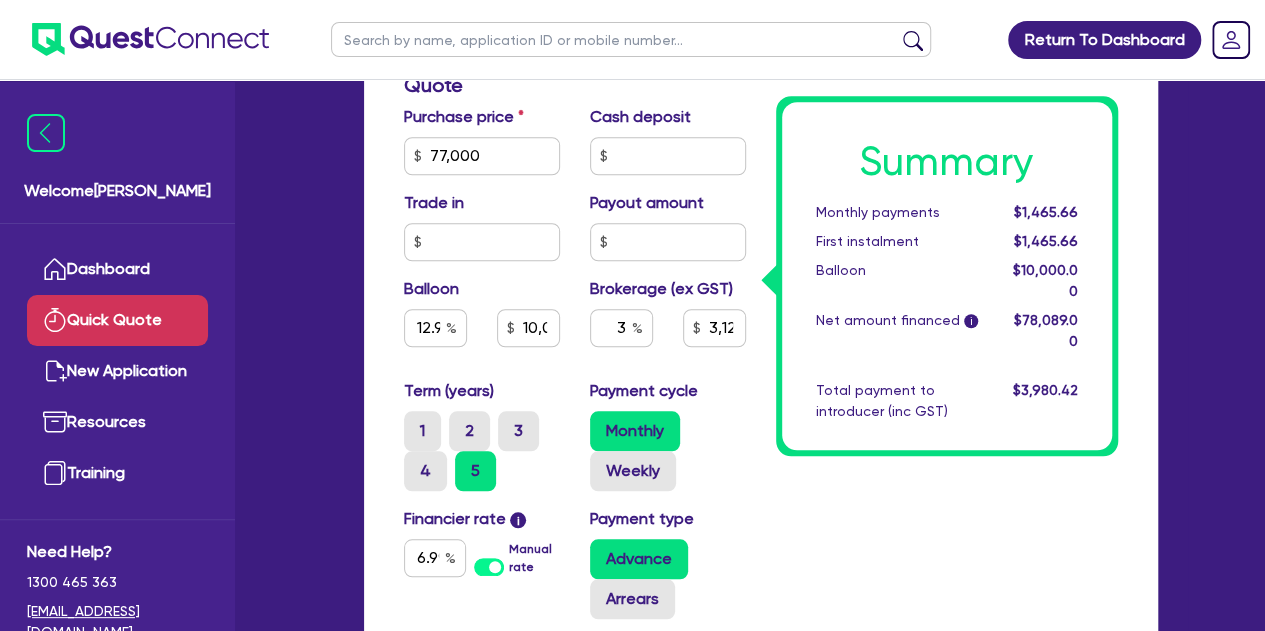 type on "12.98" 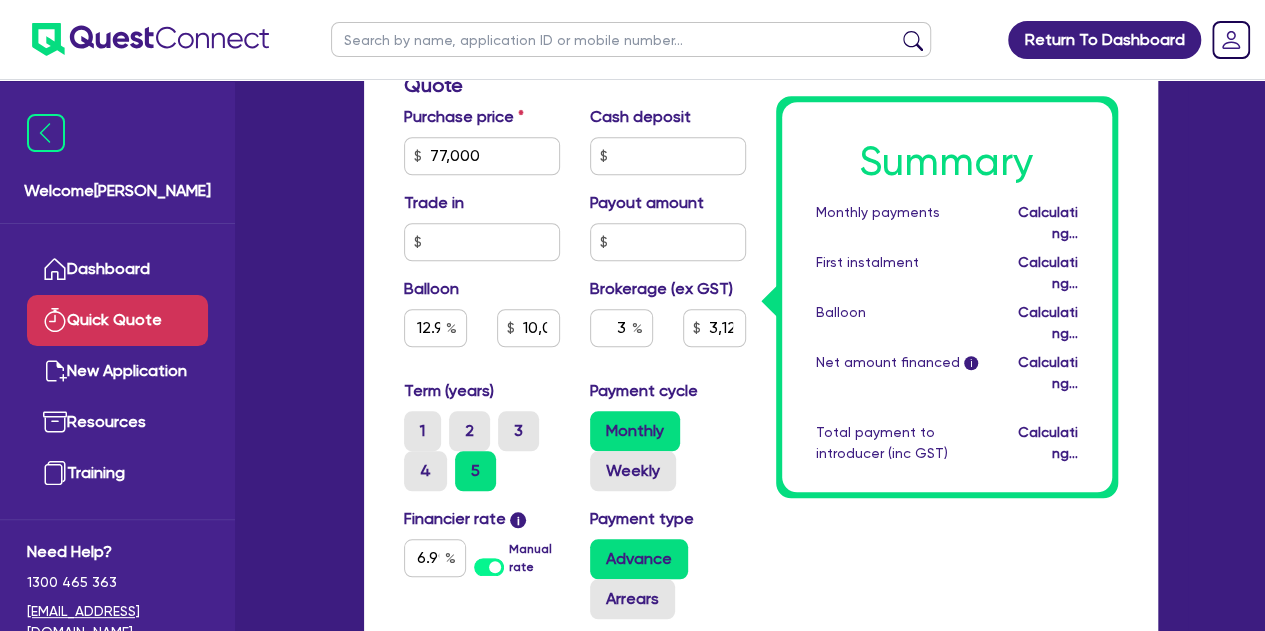 click on "Summary Monthly   payments Calculating... First instalment Calculating... Balloon Calculating... Net amount financed i Calculating... Total payment to introducer (inc GST) Calculating..." at bounding box center (947, 208) 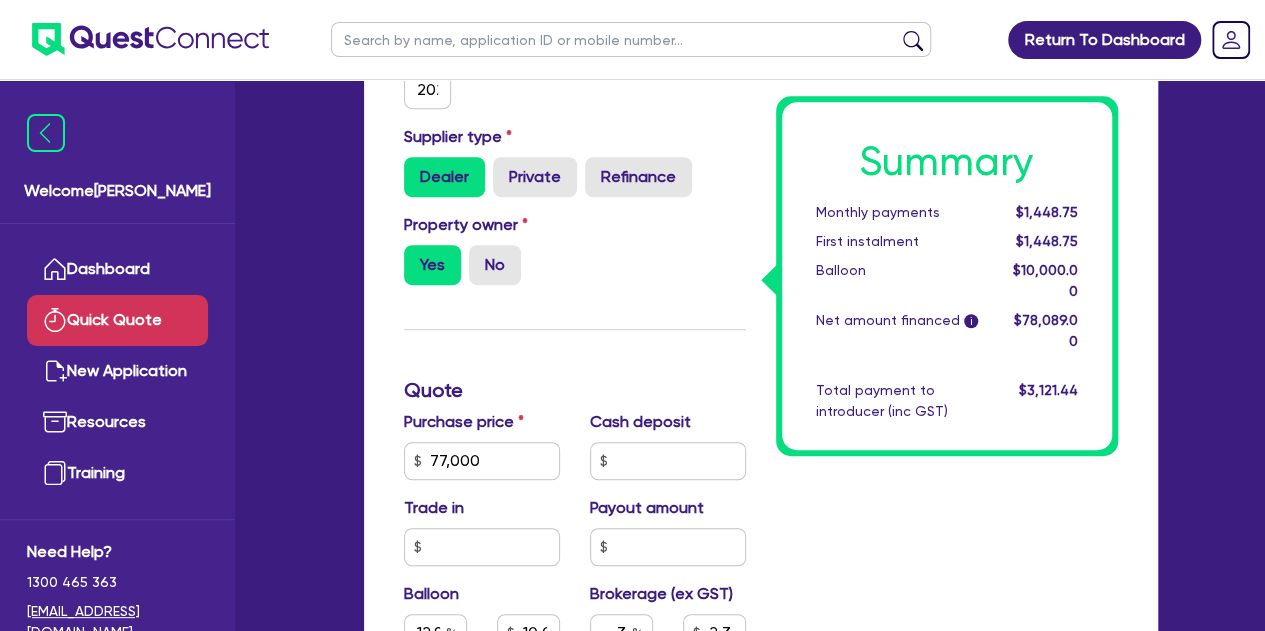 scroll, scrollTop: 0, scrollLeft: 0, axis: both 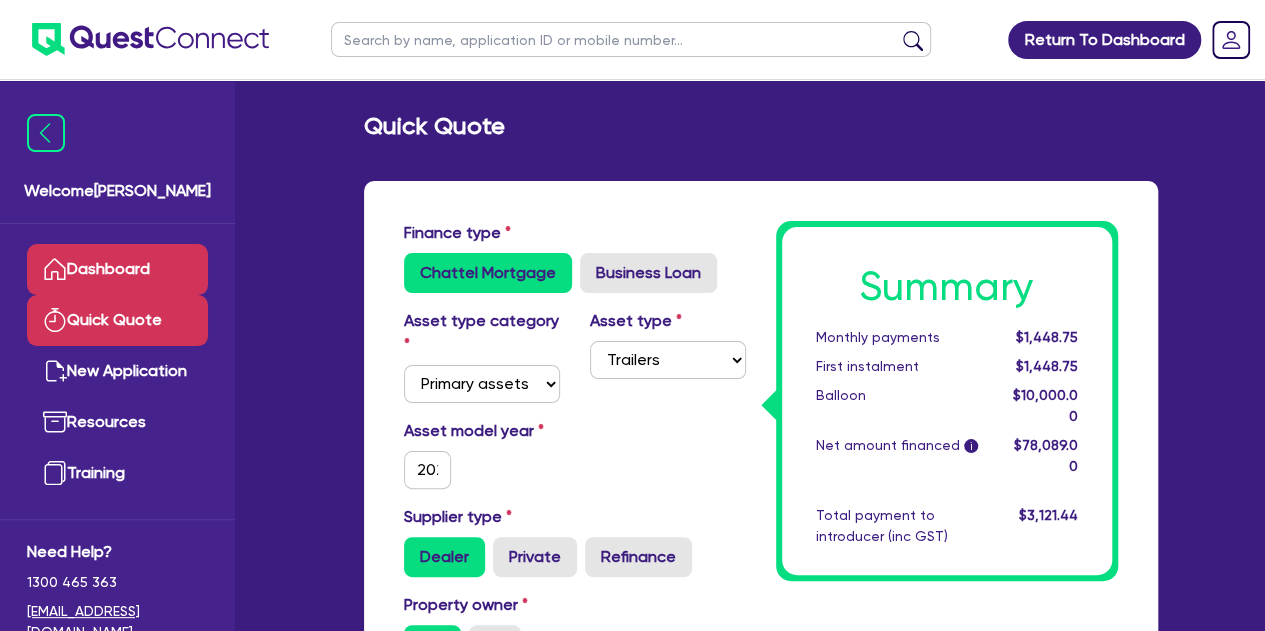 click on "Dashboard" at bounding box center (117, 269) 